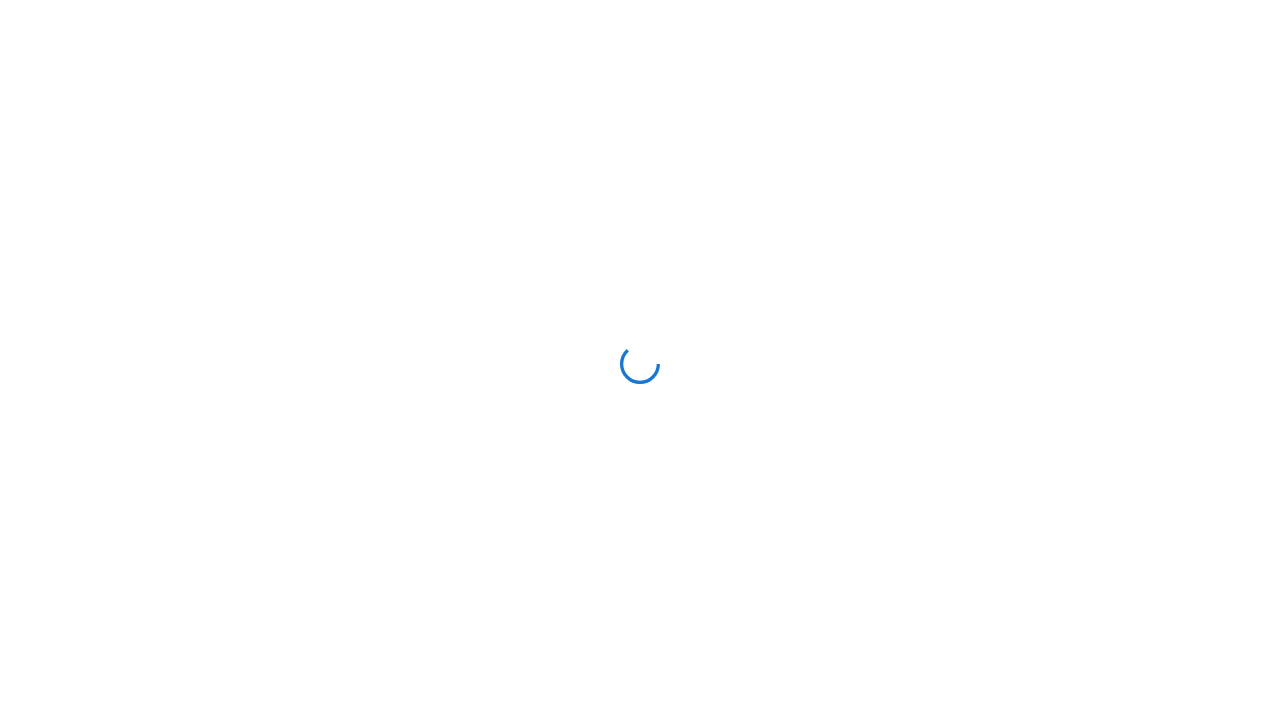 scroll, scrollTop: 0, scrollLeft: 0, axis: both 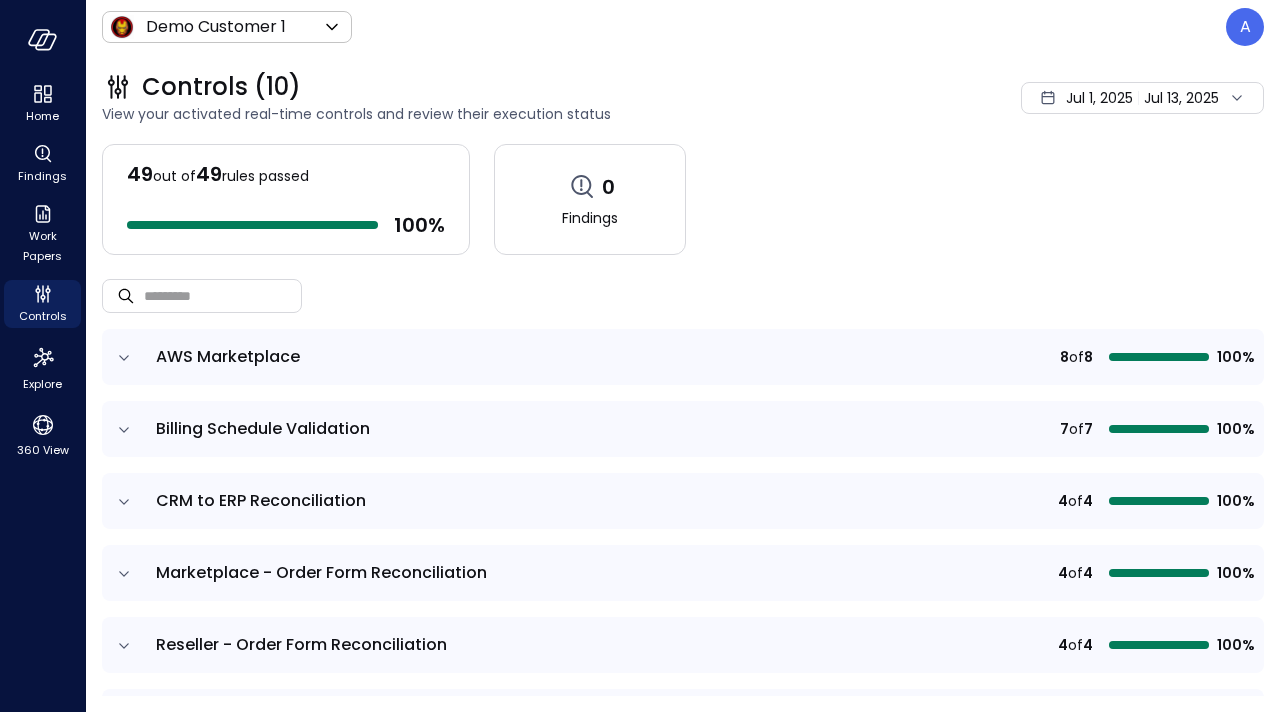 click on "Jul 1, 2025" at bounding box center (1099, 98) 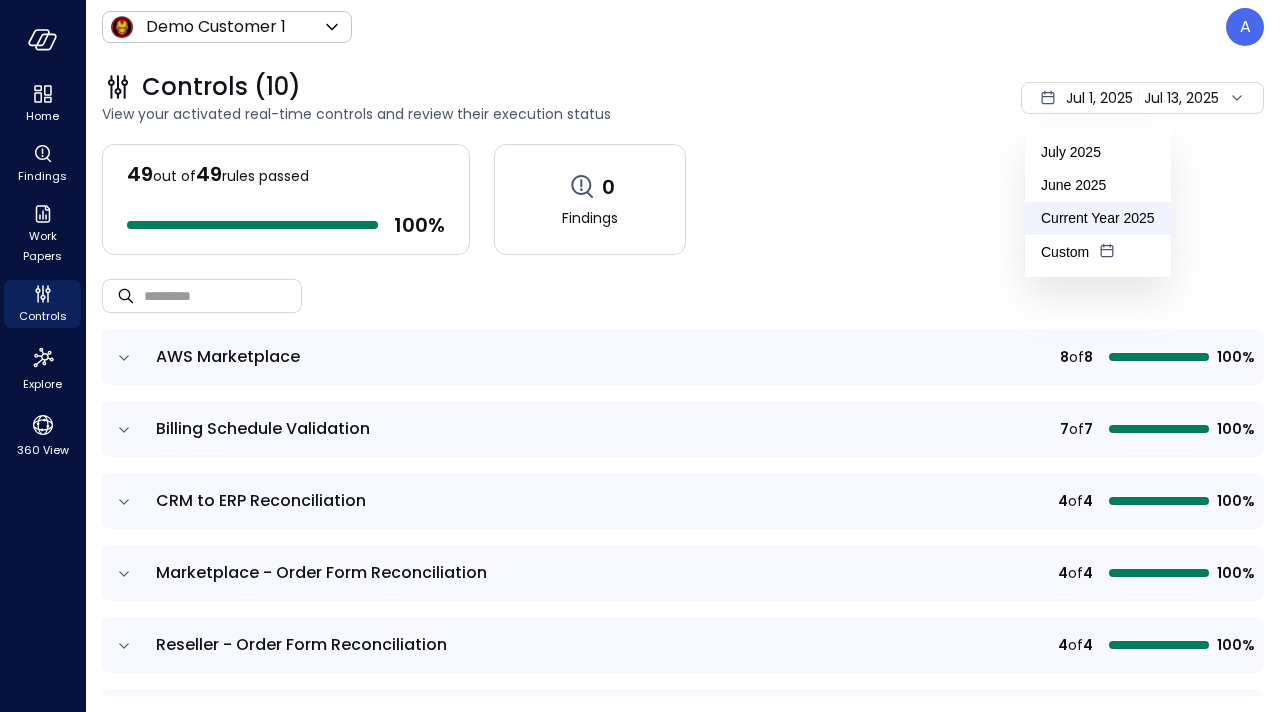 click on "Current Year 2025" at bounding box center (1098, 218) 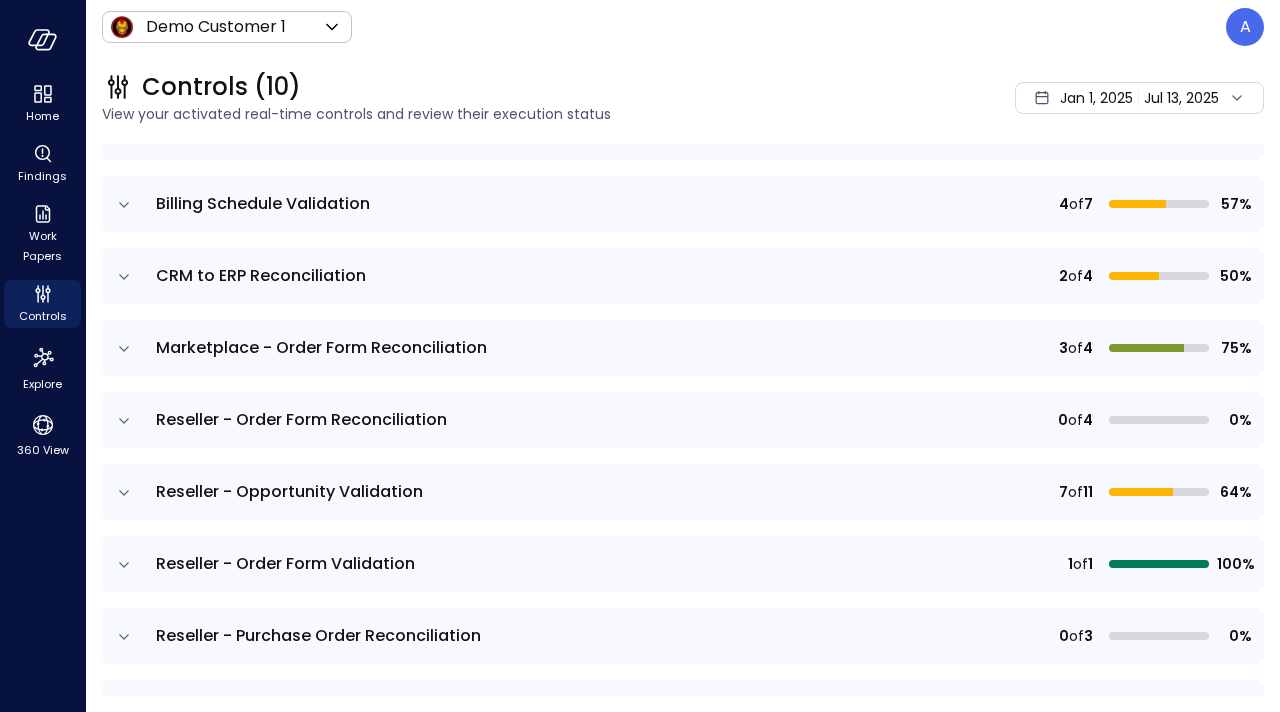 scroll, scrollTop: 352, scrollLeft: 0, axis: vertical 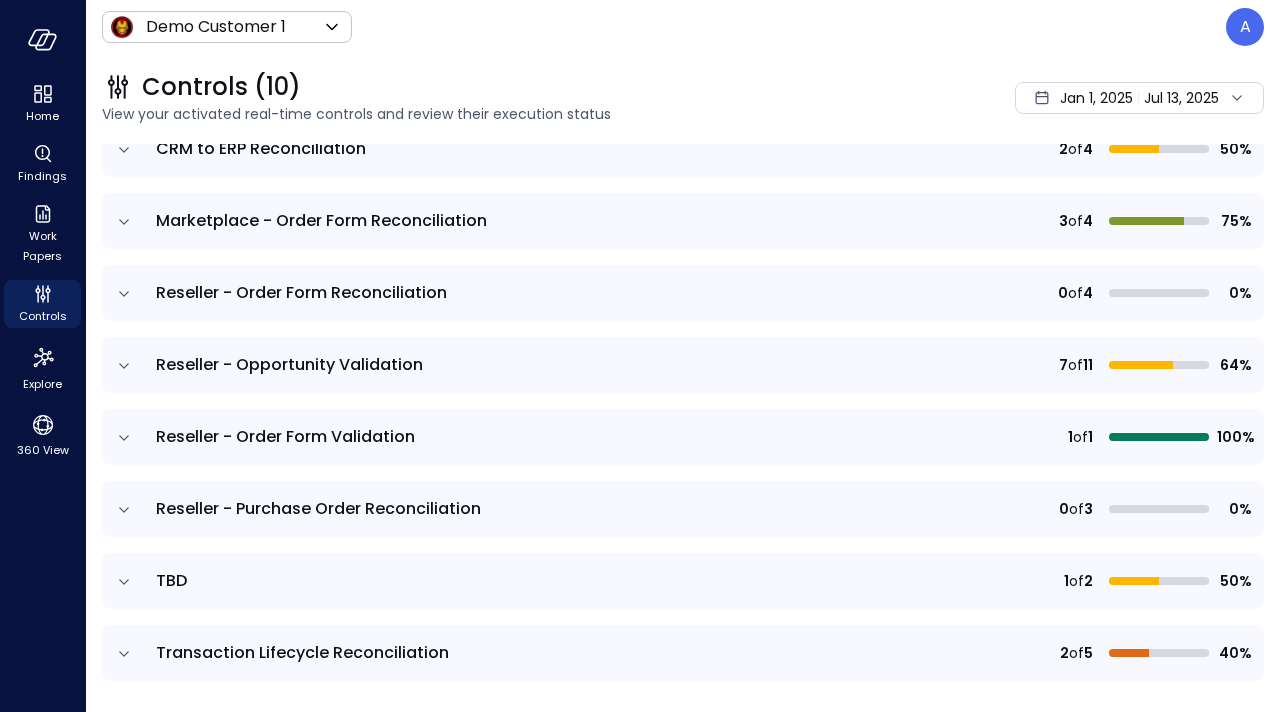 click on "Reseller - Opportunity Validation" at bounding box center [289, 364] 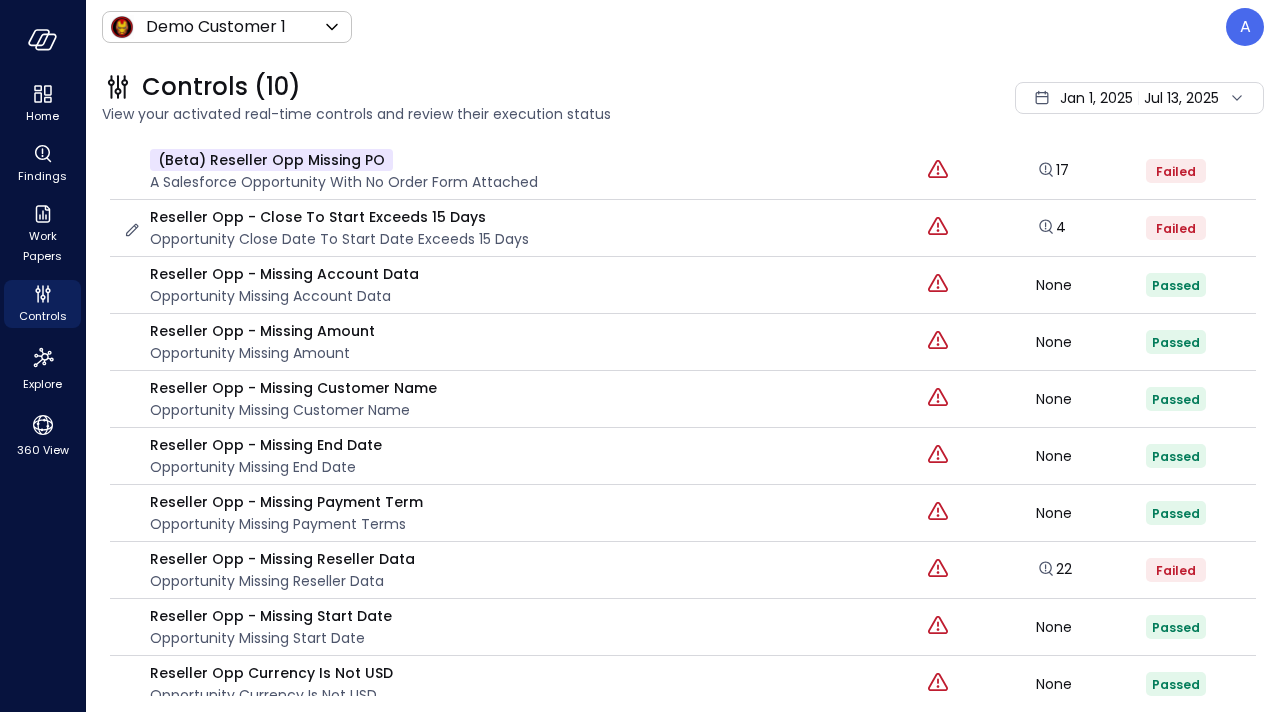 scroll, scrollTop: 681, scrollLeft: 0, axis: vertical 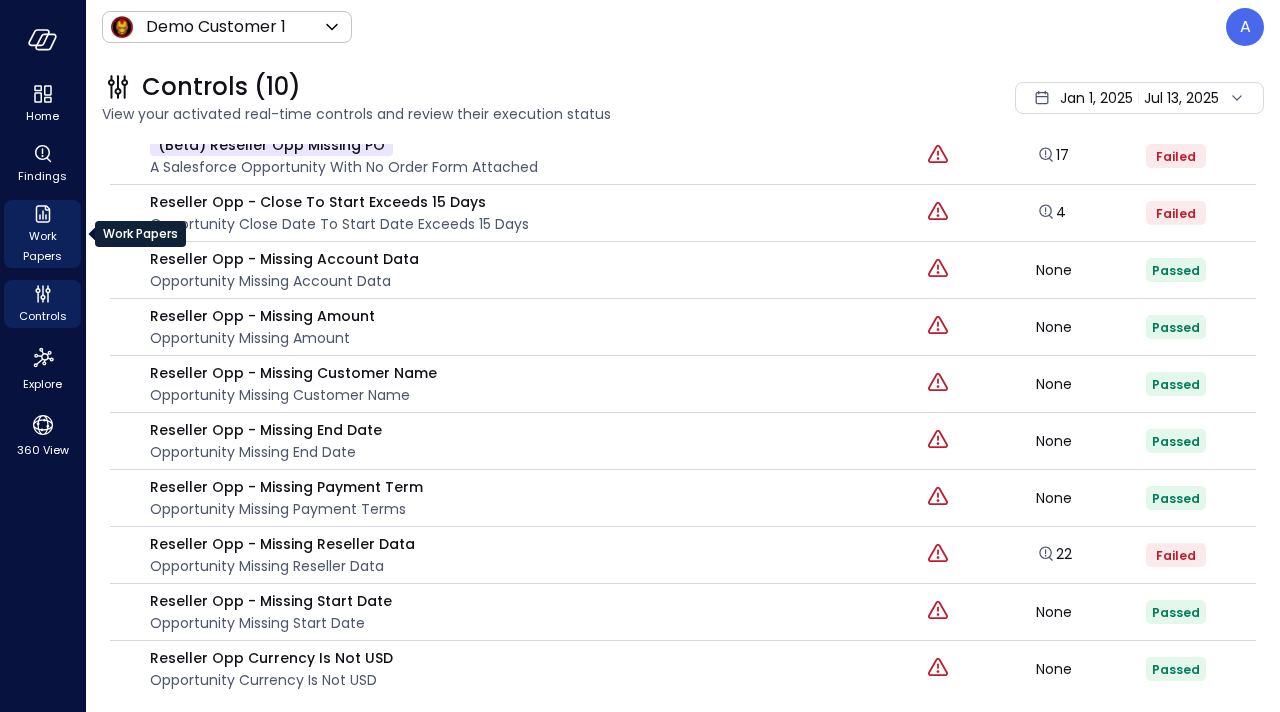 click on "Work Papers" at bounding box center [42, 246] 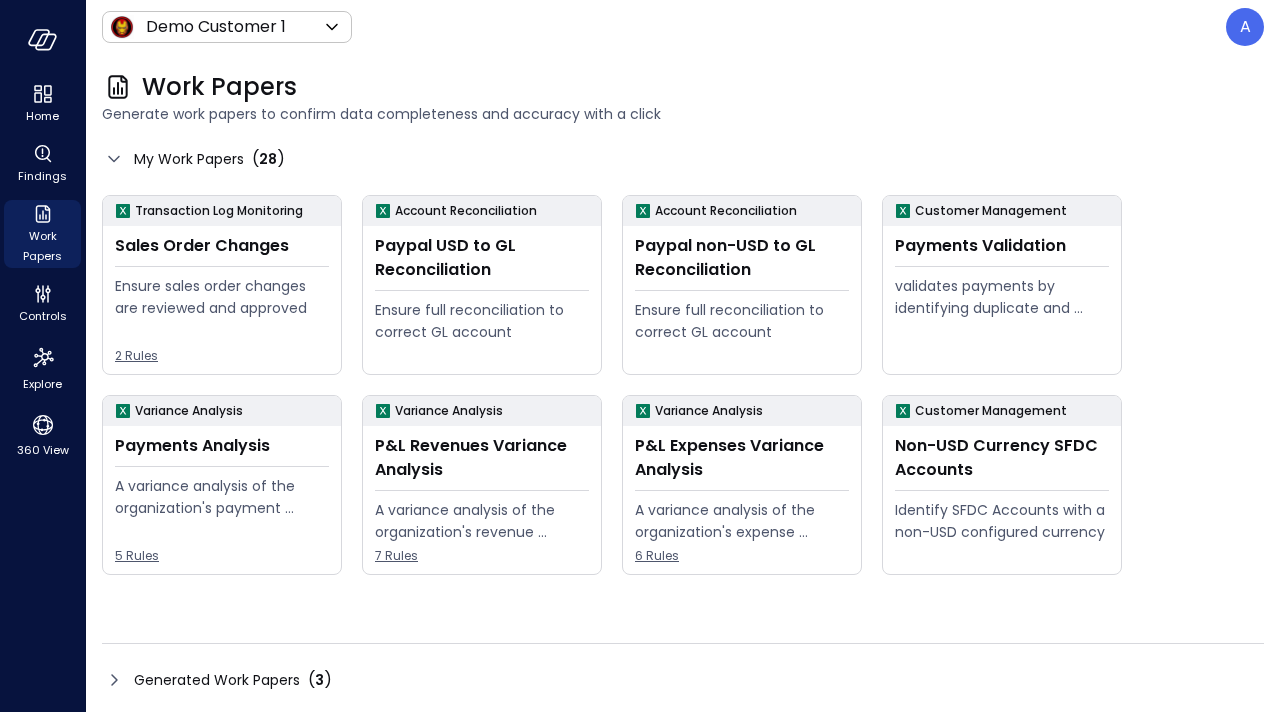 scroll, scrollTop: 219, scrollLeft: 0, axis: vertical 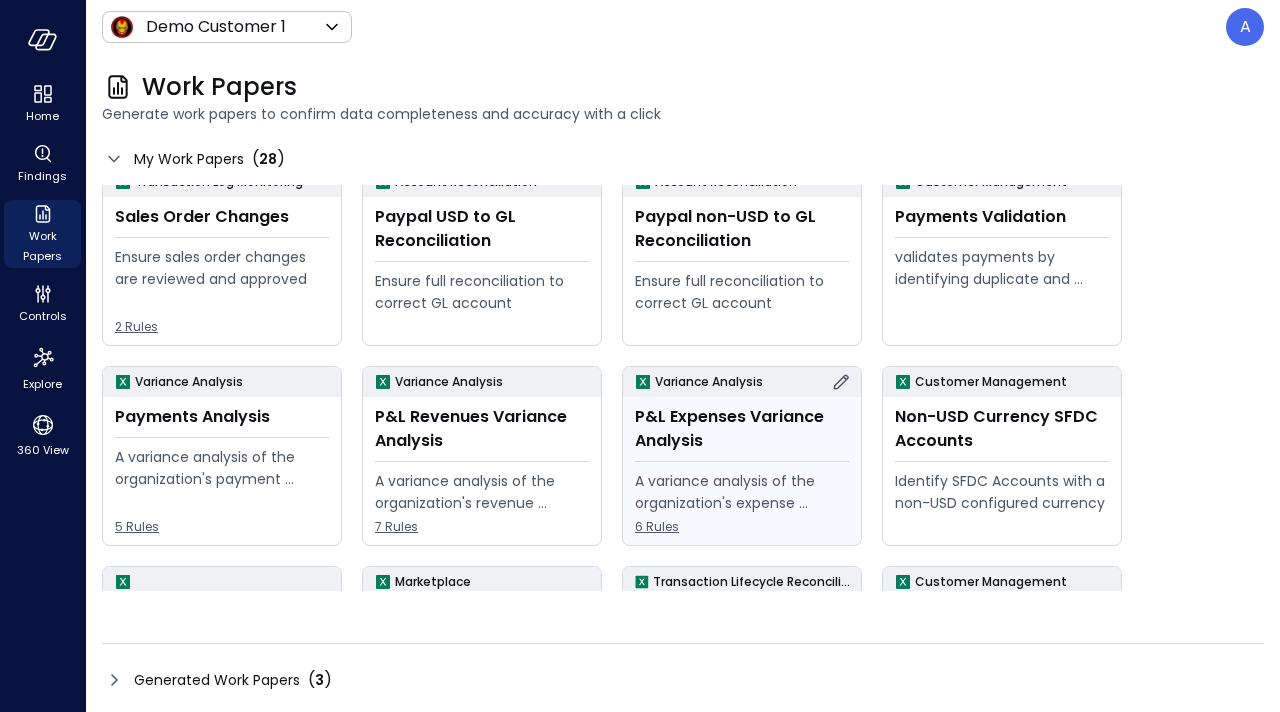 click on "P&L Expenses Variance Analysis" at bounding box center [742, 429] 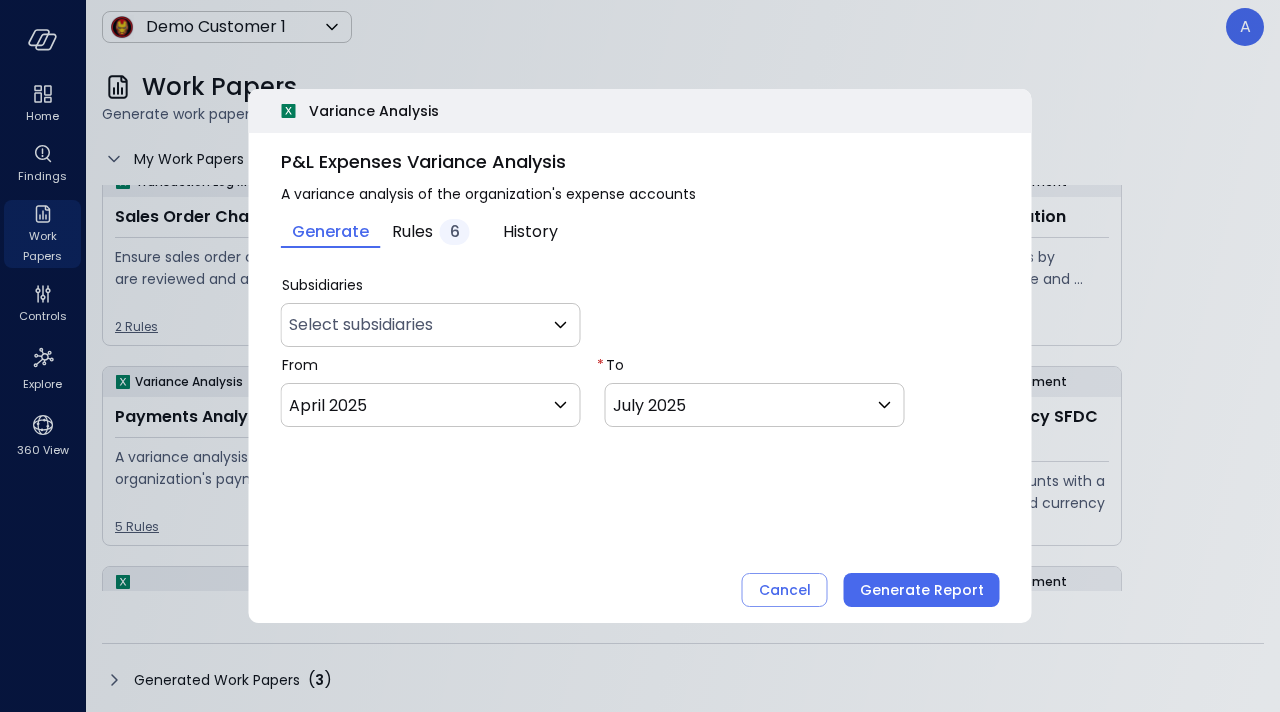 type on "*" 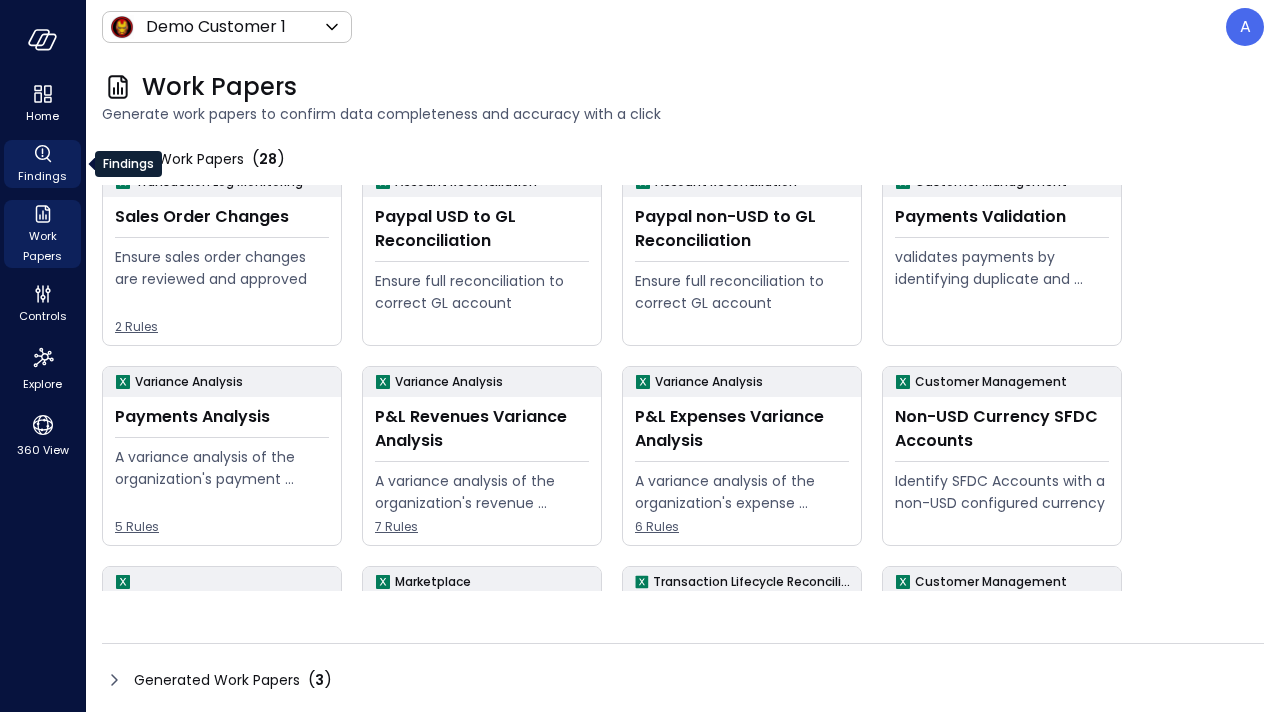 click on "Findings" at bounding box center [42, 176] 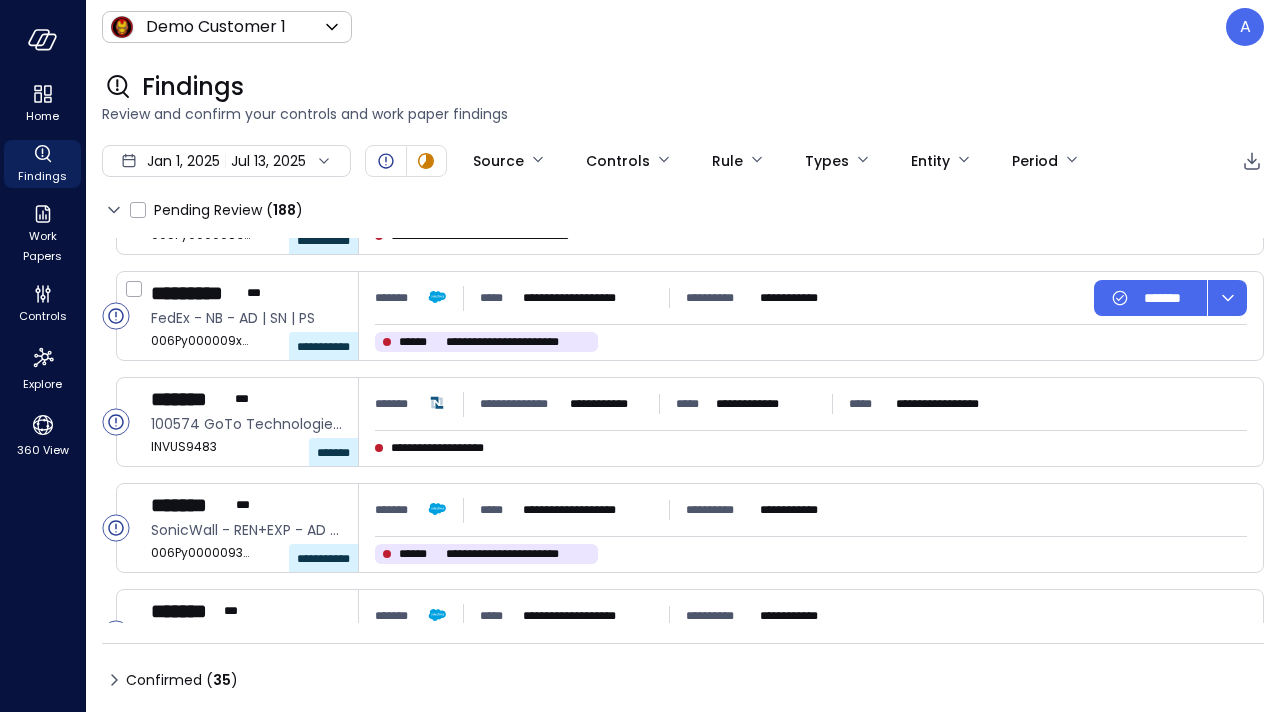 scroll, scrollTop: 1342, scrollLeft: 0, axis: vertical 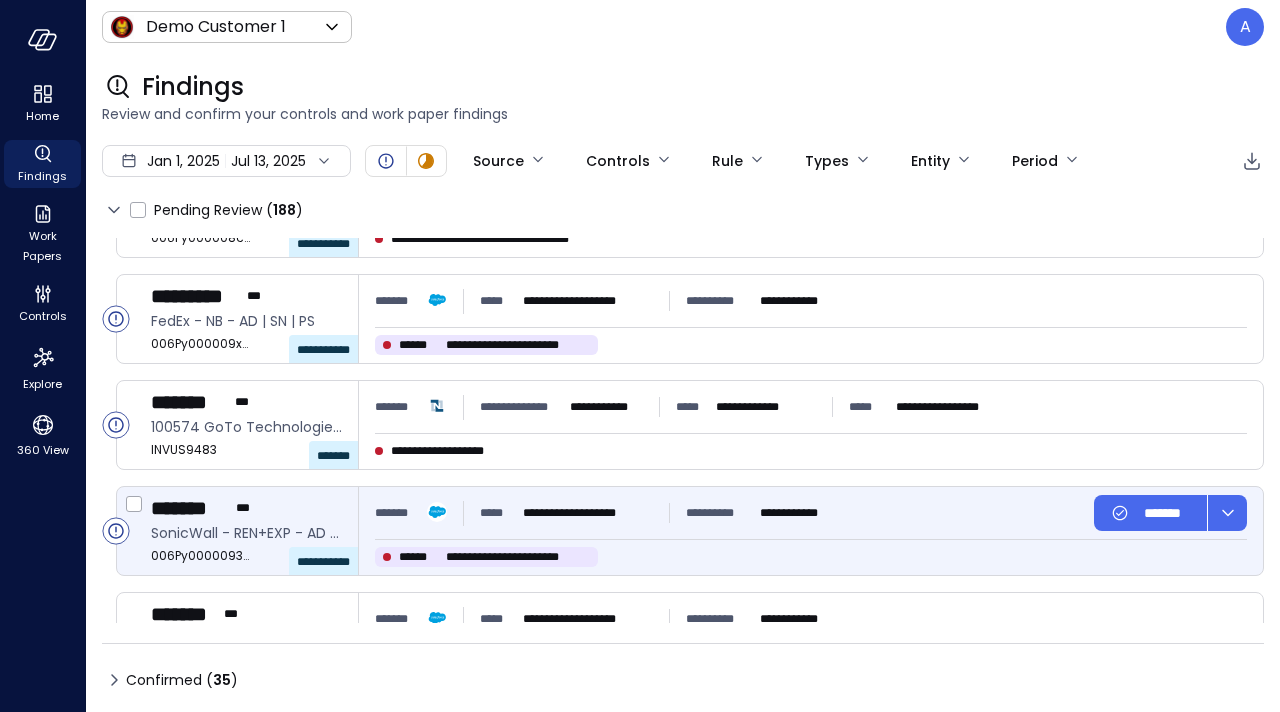 click on "**********" at bounding box center [588, 513] 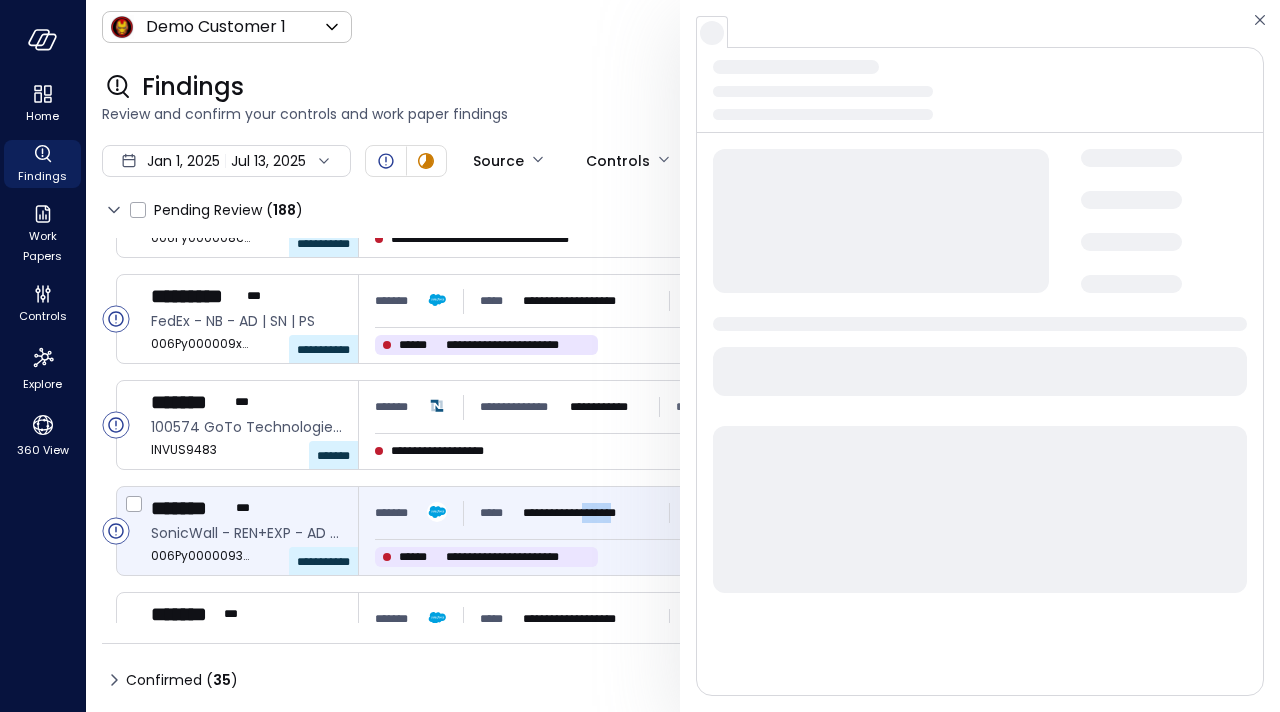 click on "**********" at bounding box center (588, 513) 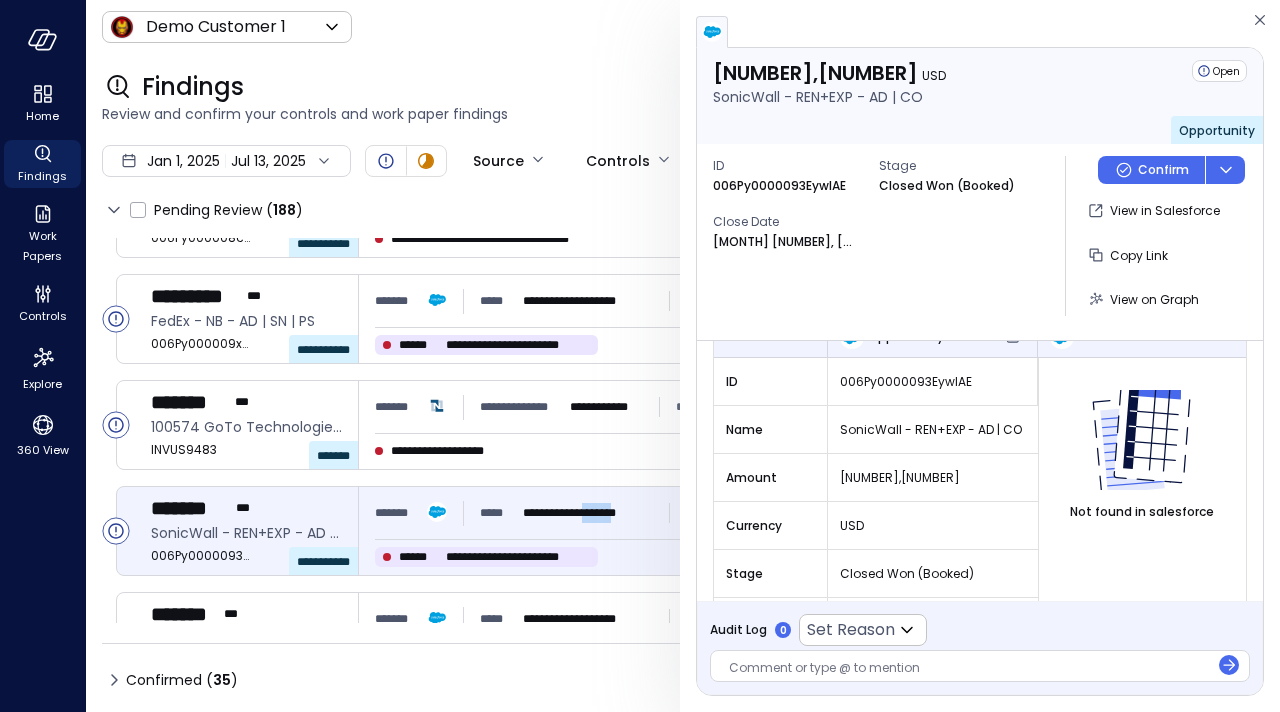 scroll, scrollTop: 125, scrollLeft: 0, axis: vertical 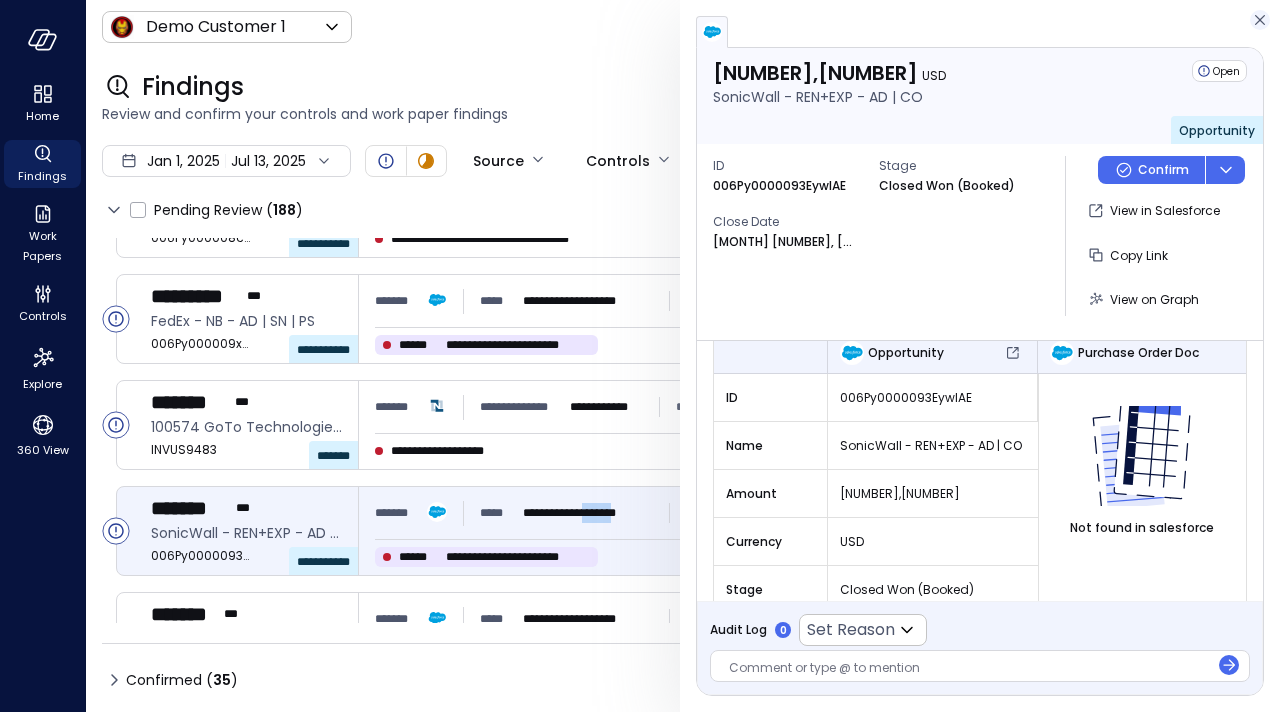 click 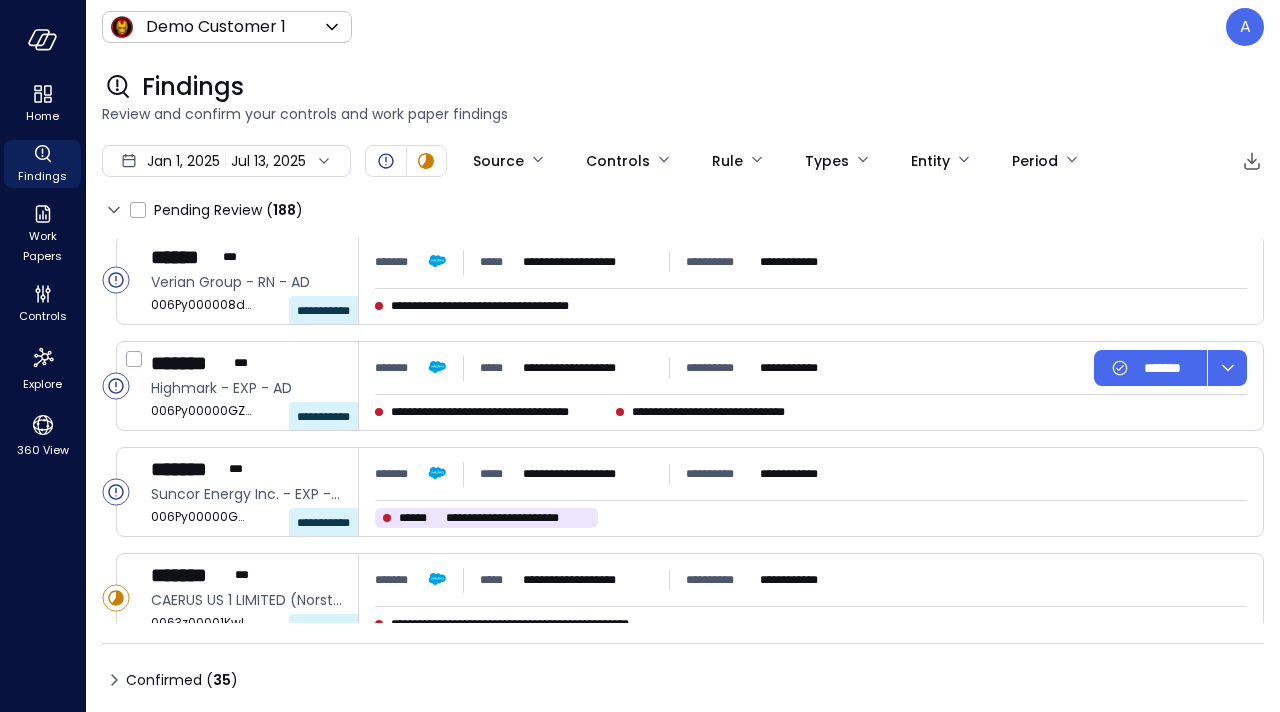 scroll, scrollTop: 4058, scrollLeft: 0, axis: vertical 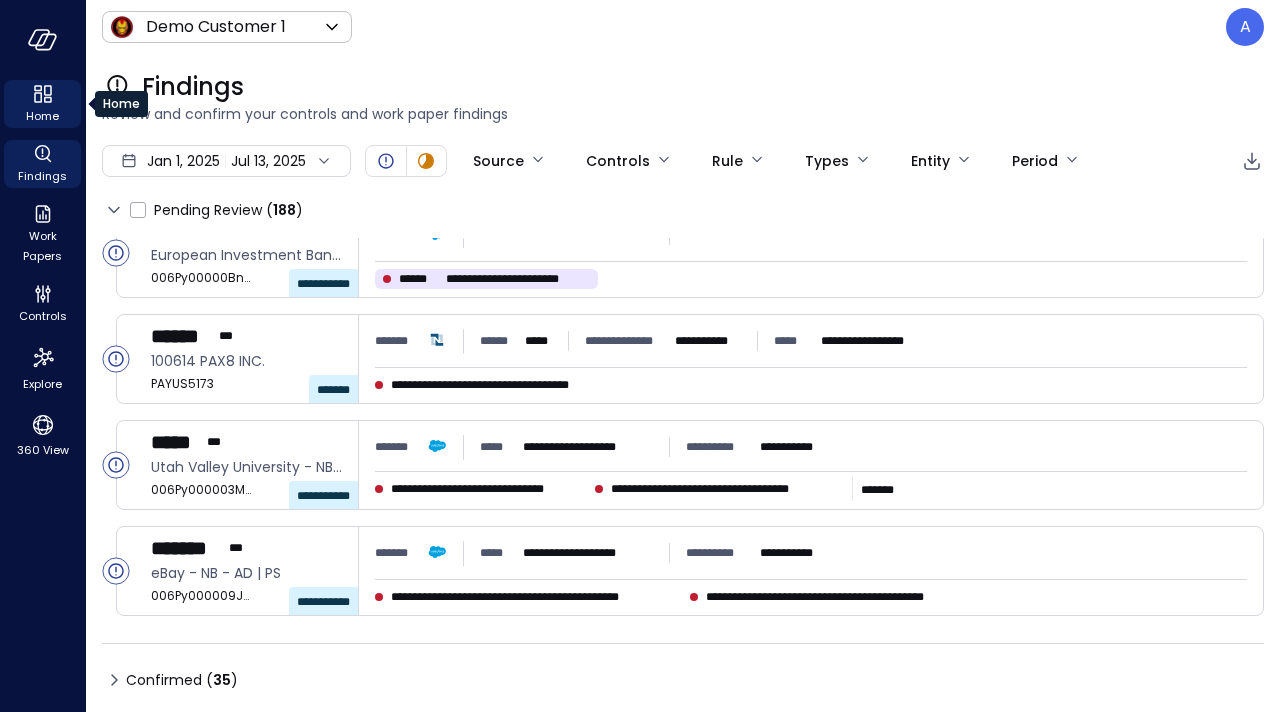 click on "Home" at bounding box center [42, 116] 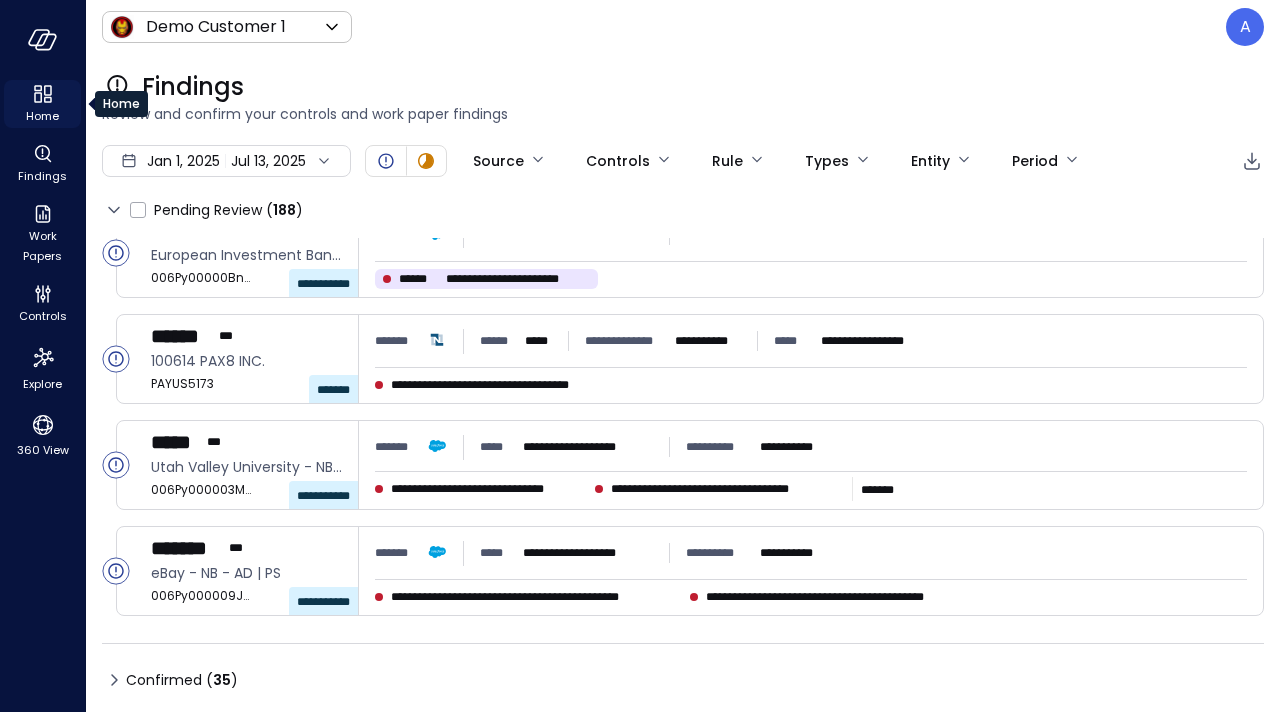 click on "Home" at bounding box center [42, 104] 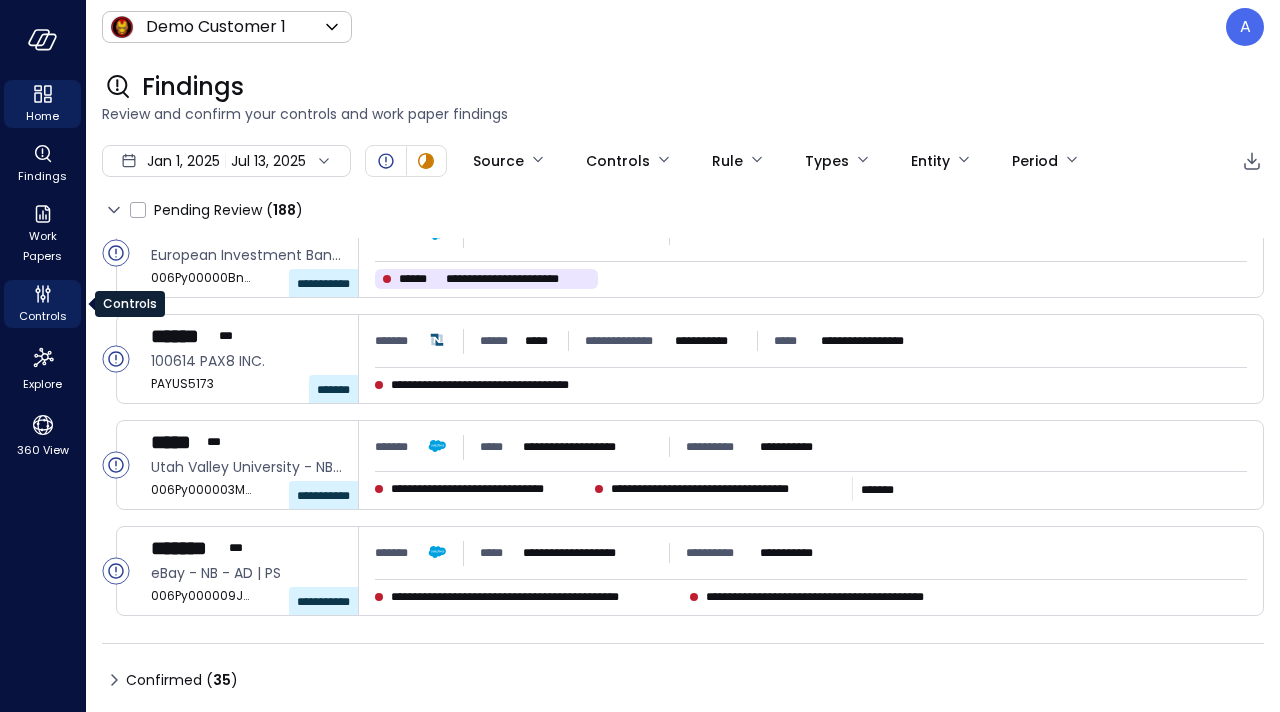 click 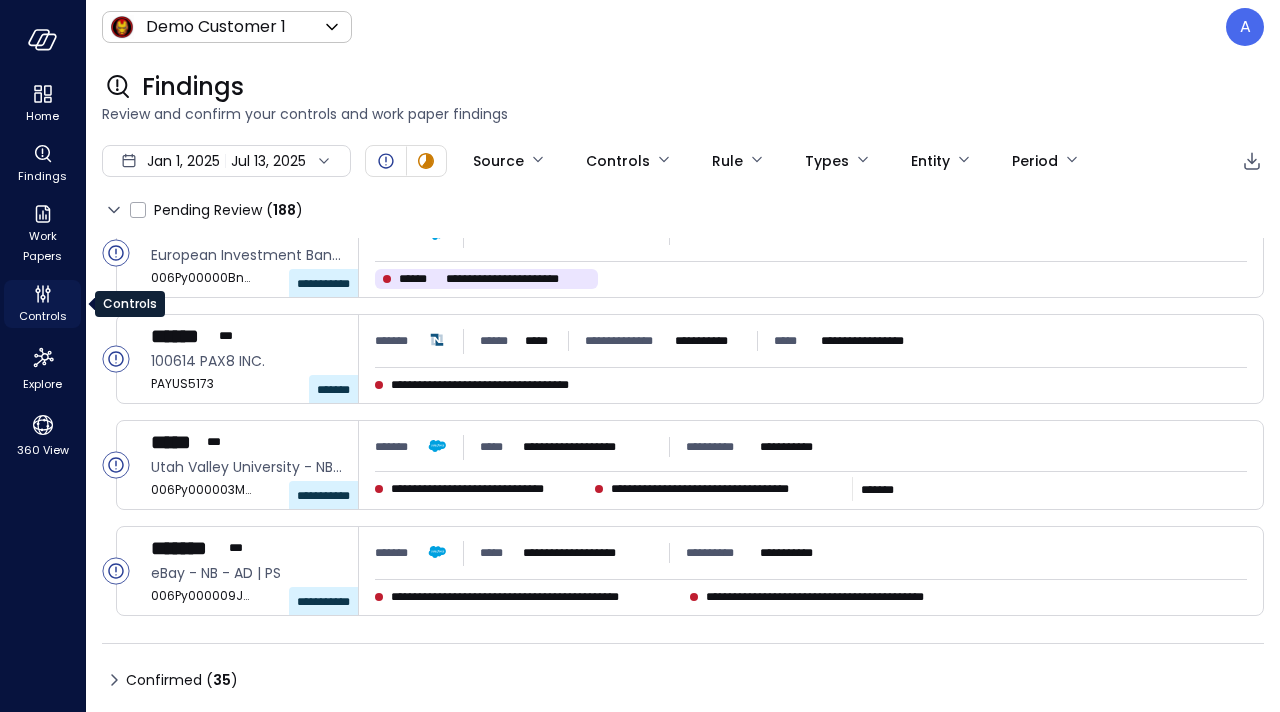 click 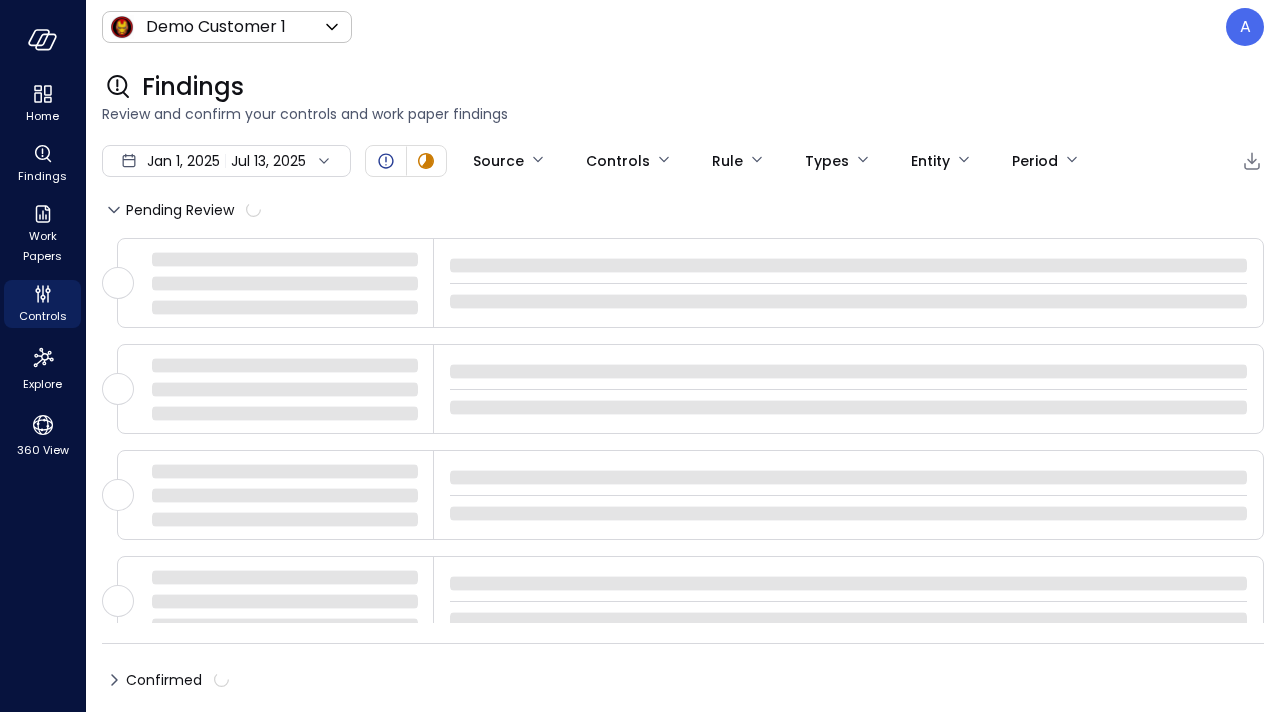 scroll, scrollTop: 0, scrollLeft: 0, axis: both 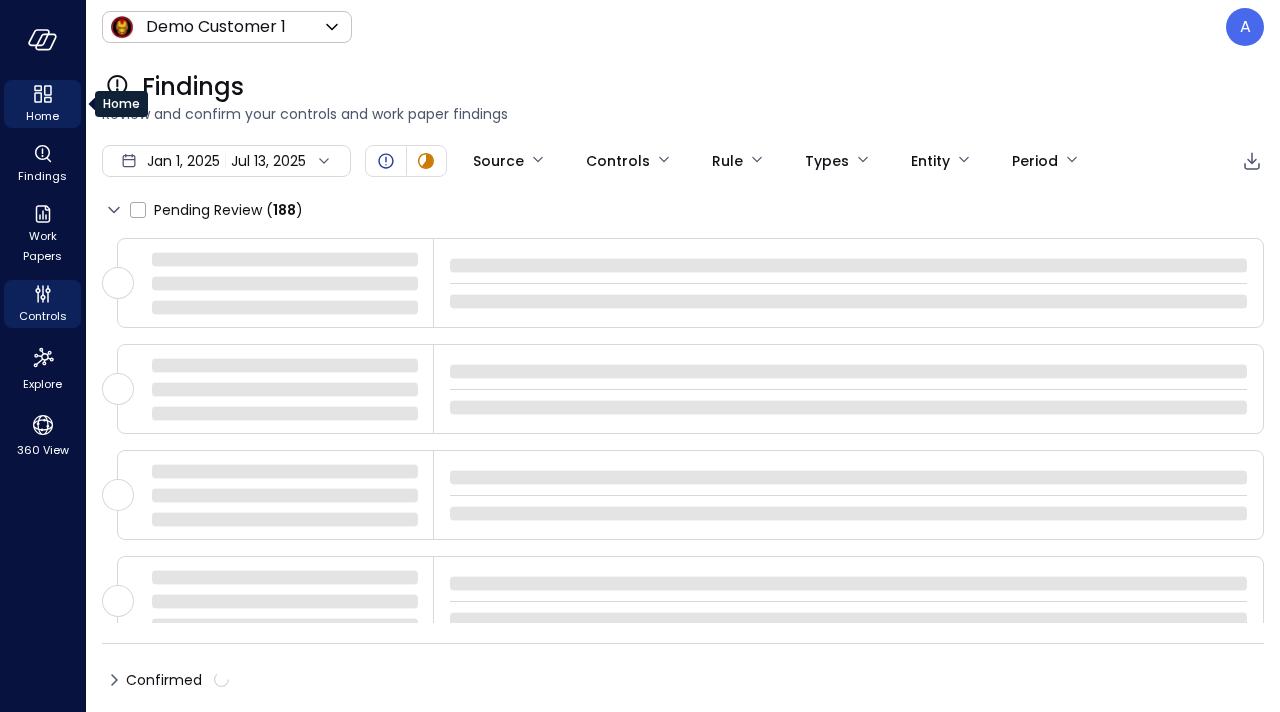 click on "Home" at bounding box center [42, 116] 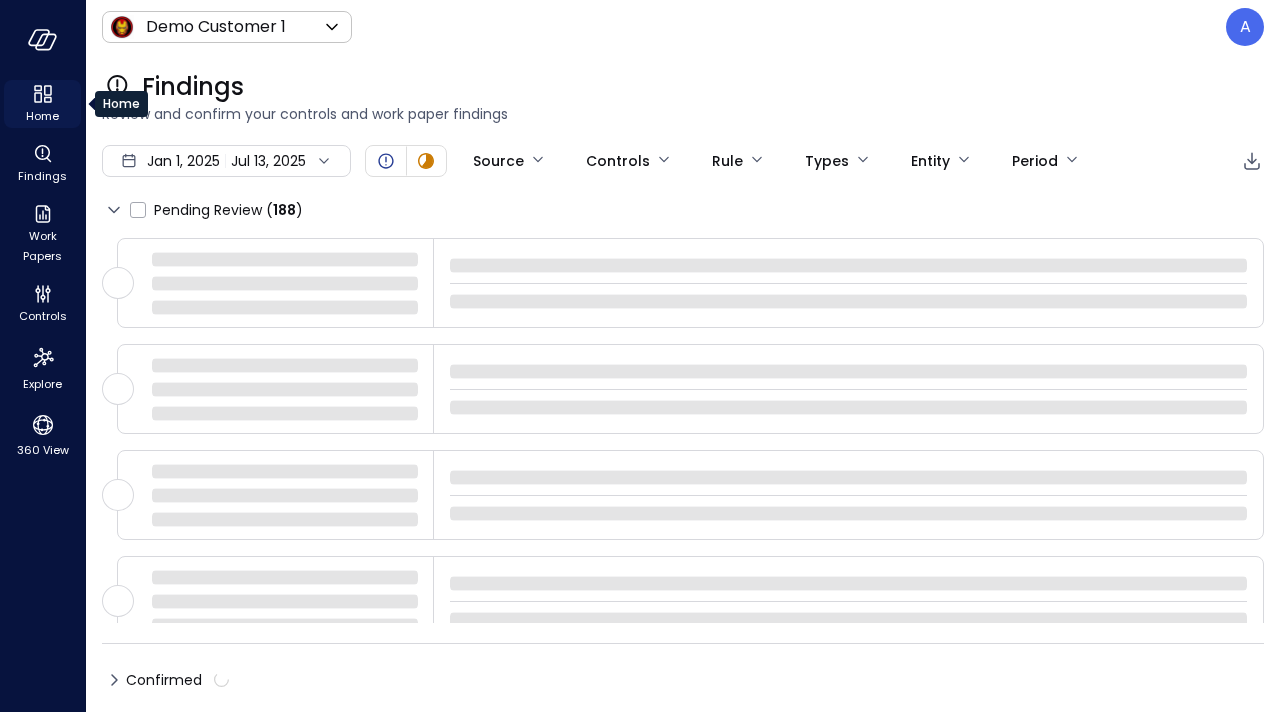 click on "Home" at bounding box center (42, 116) 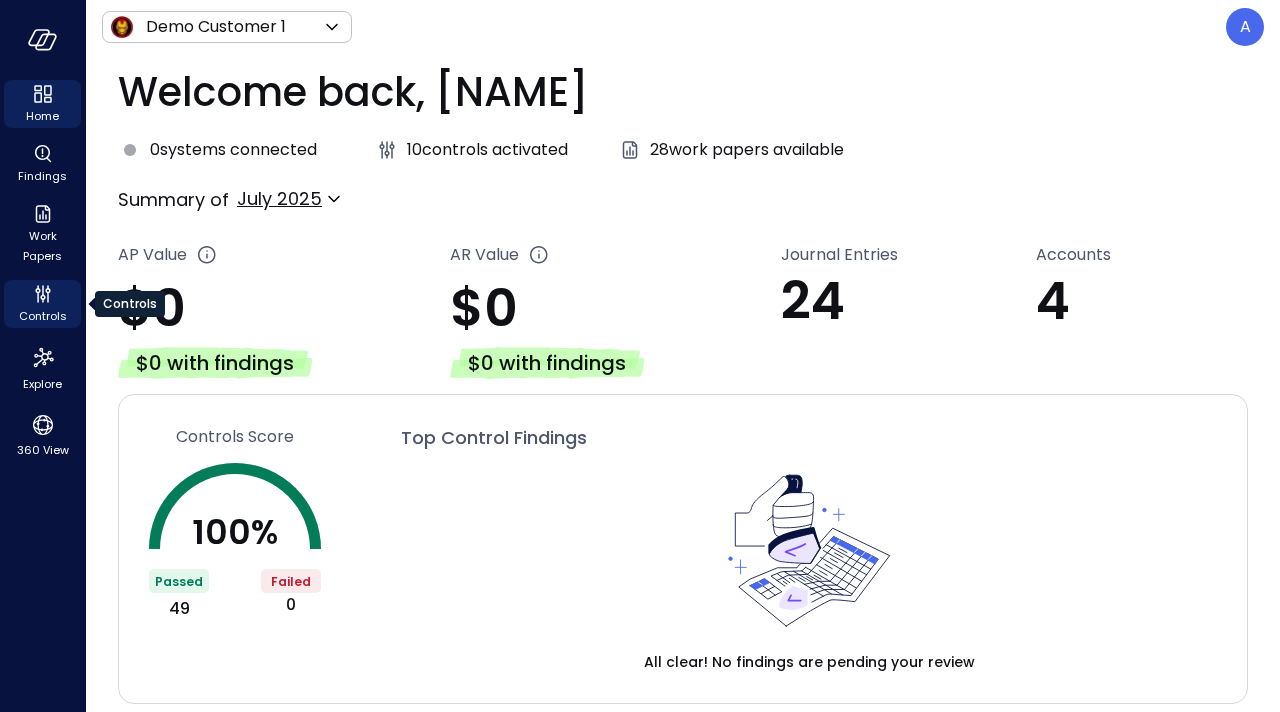 click 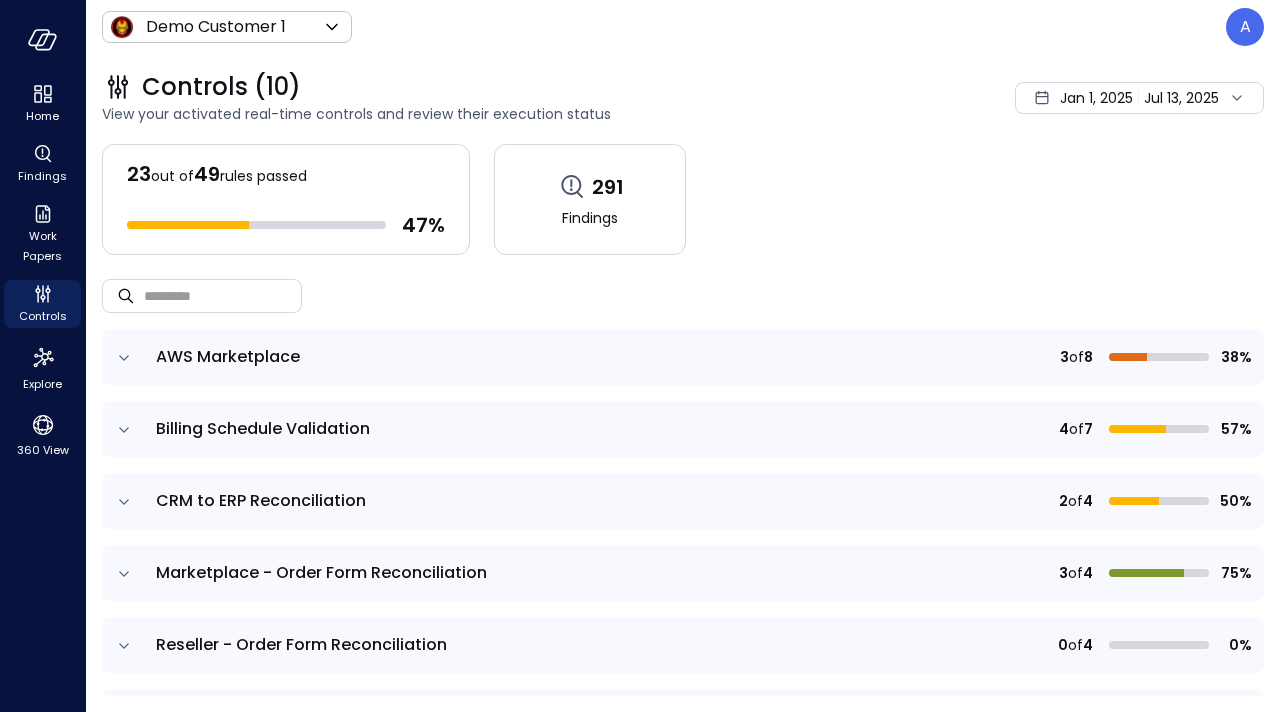 click 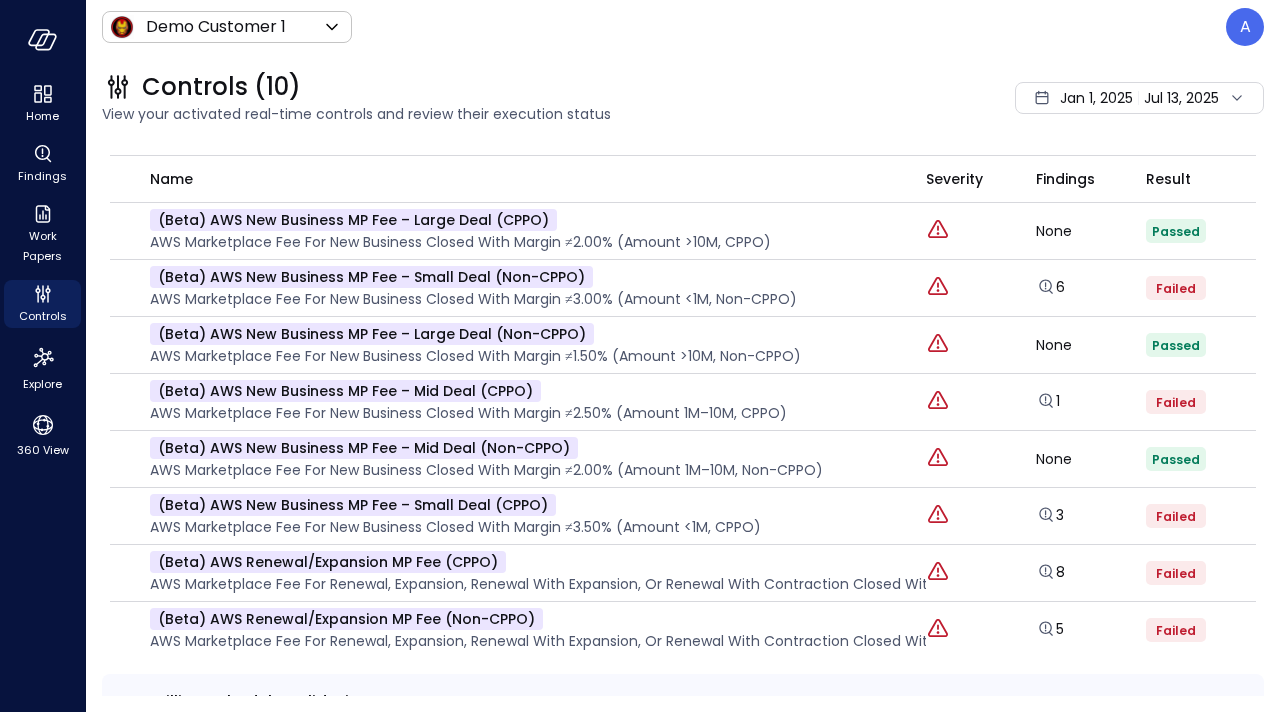 scroll, scrollTop: 111, scrollLeft: 0, axis: vertical 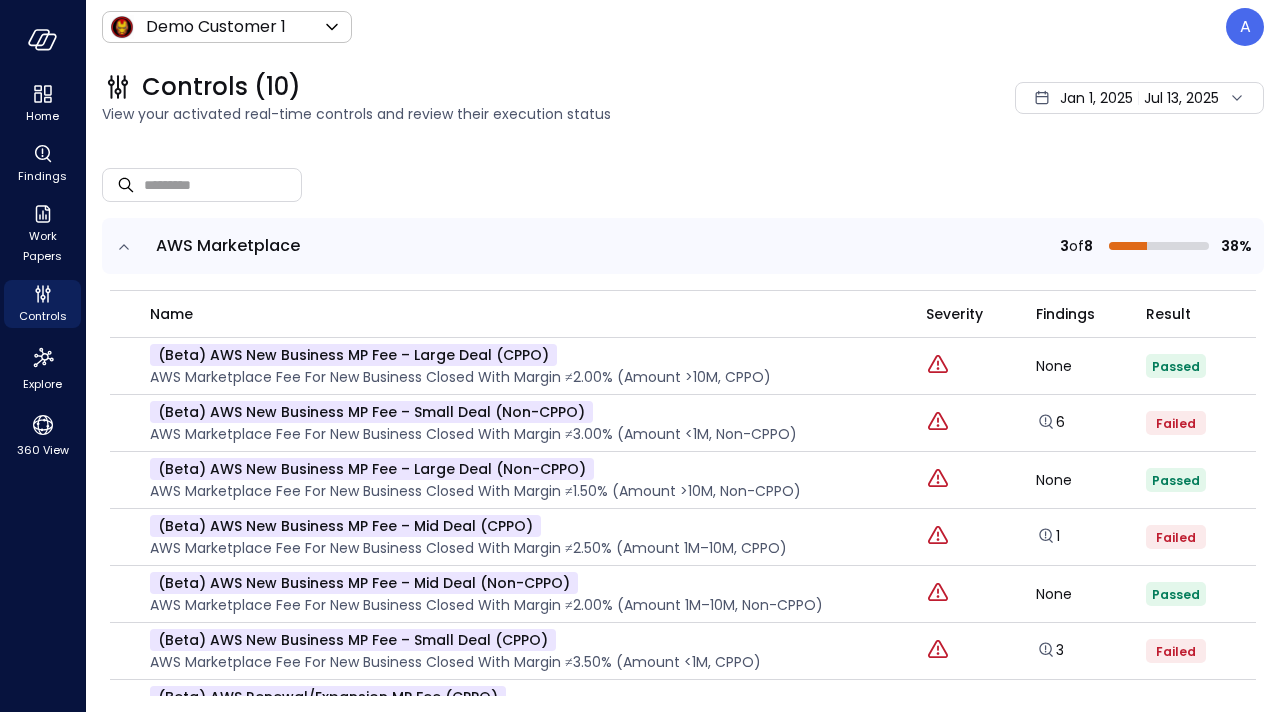 click 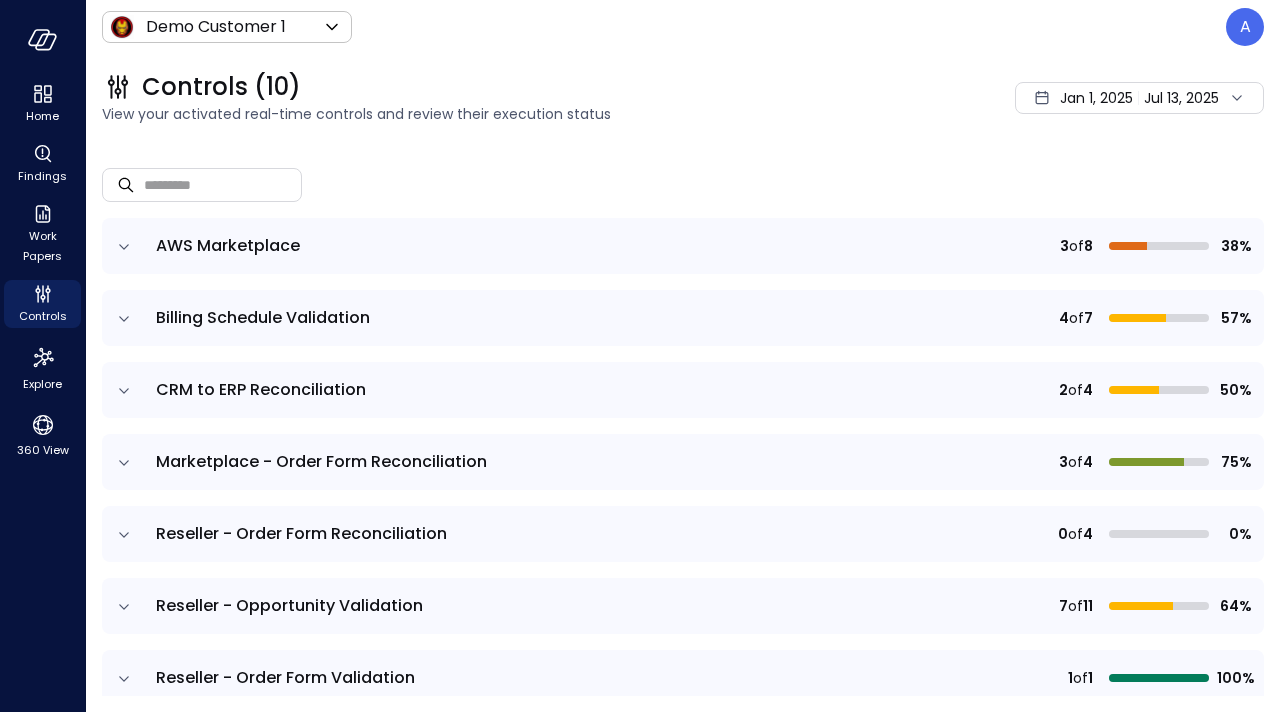 click 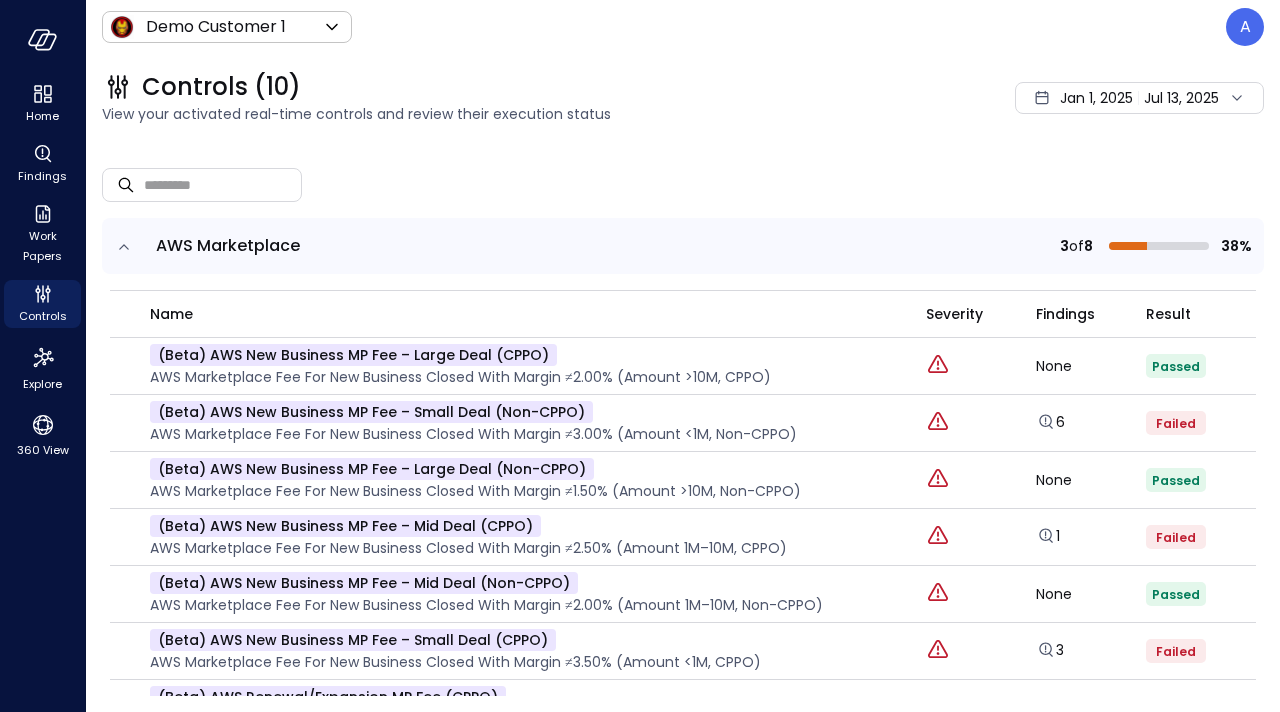 click 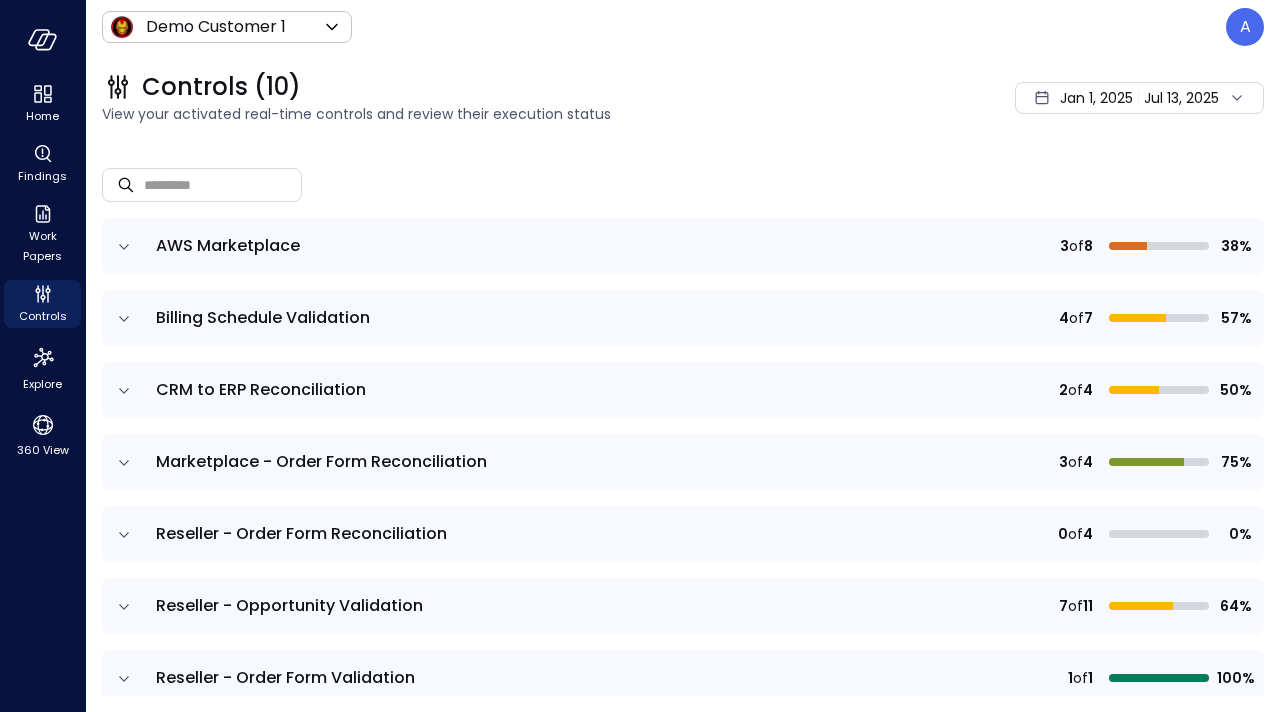 click 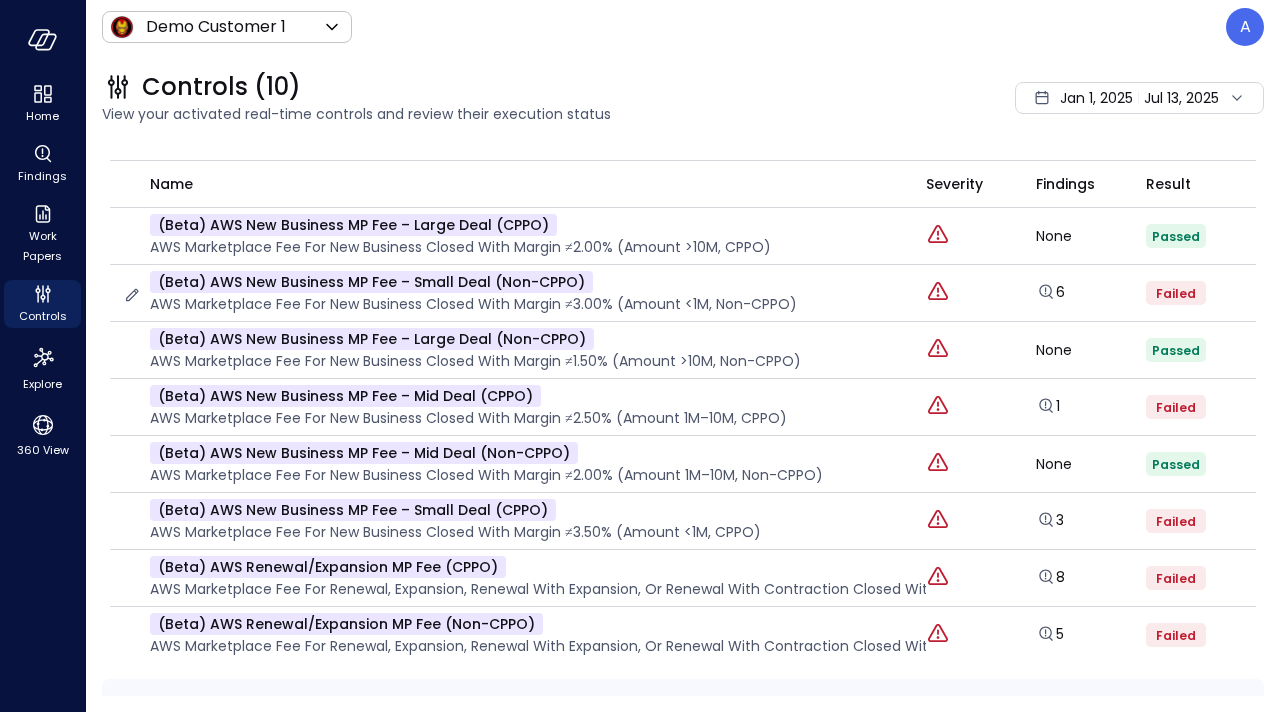 scroll, scrollTop: 237, scrollLeft: 0, axis: vertical 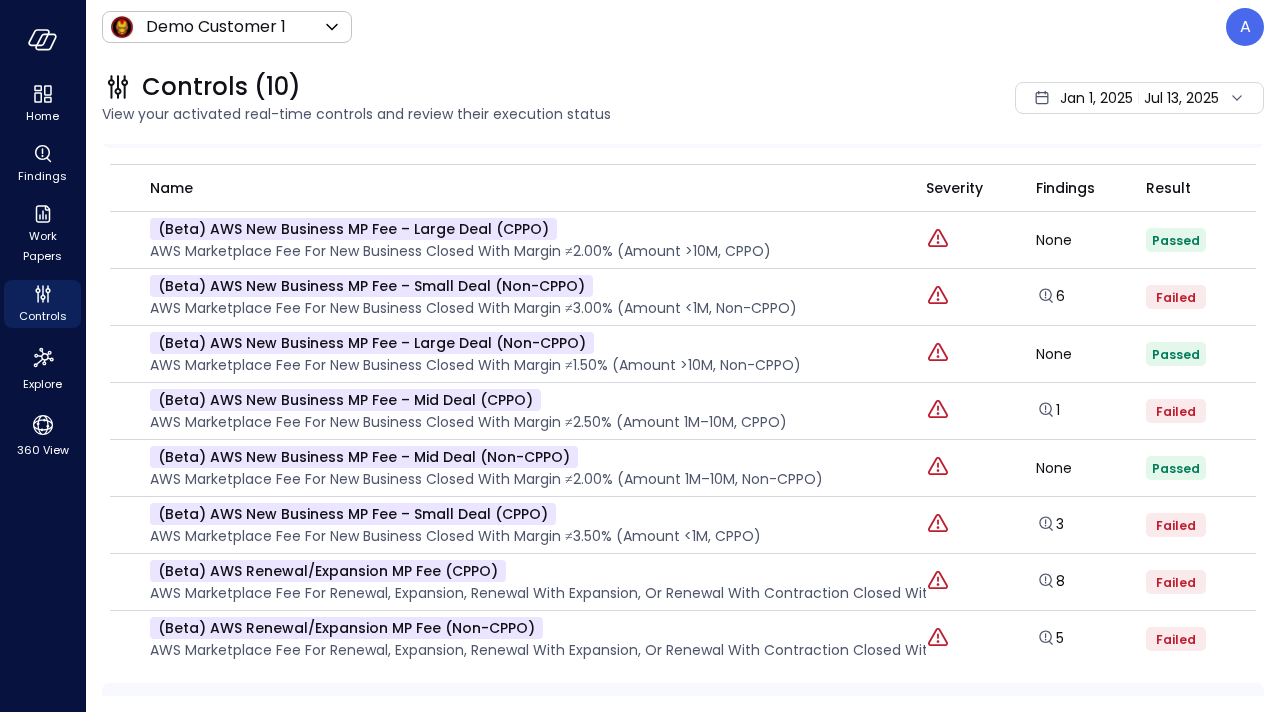 click on "name" at bounding box center (518, 188) 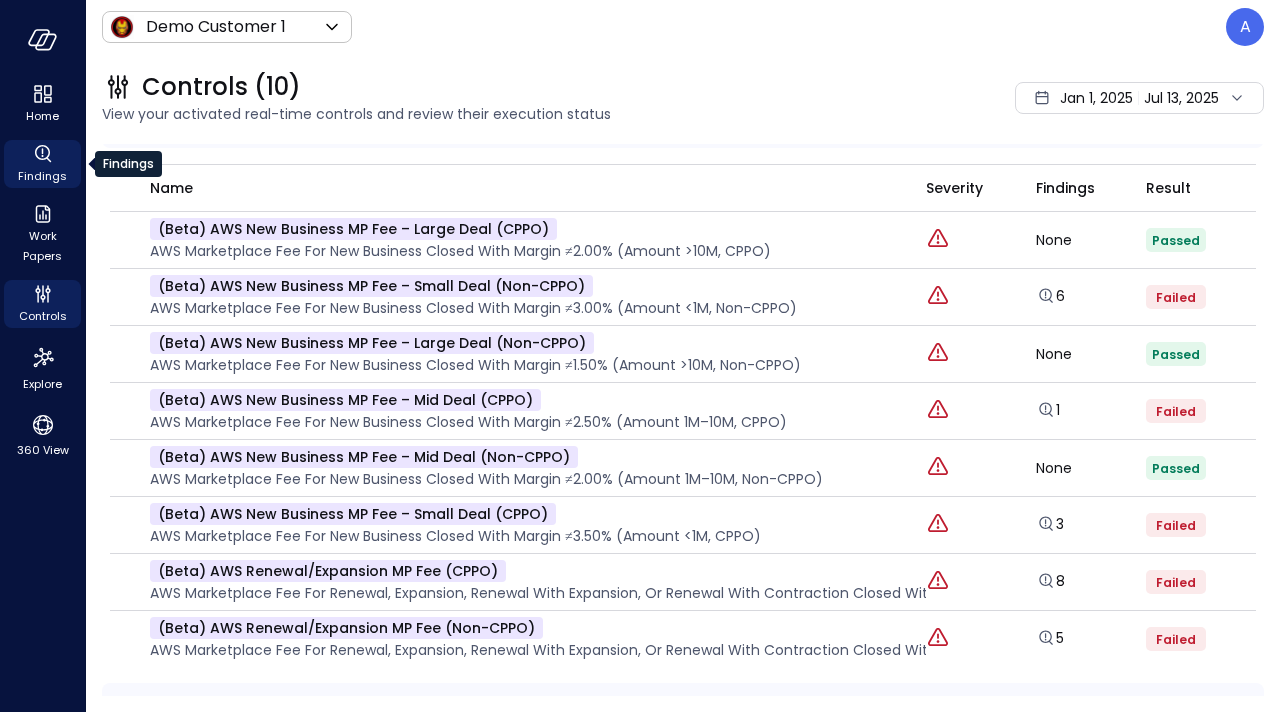 click 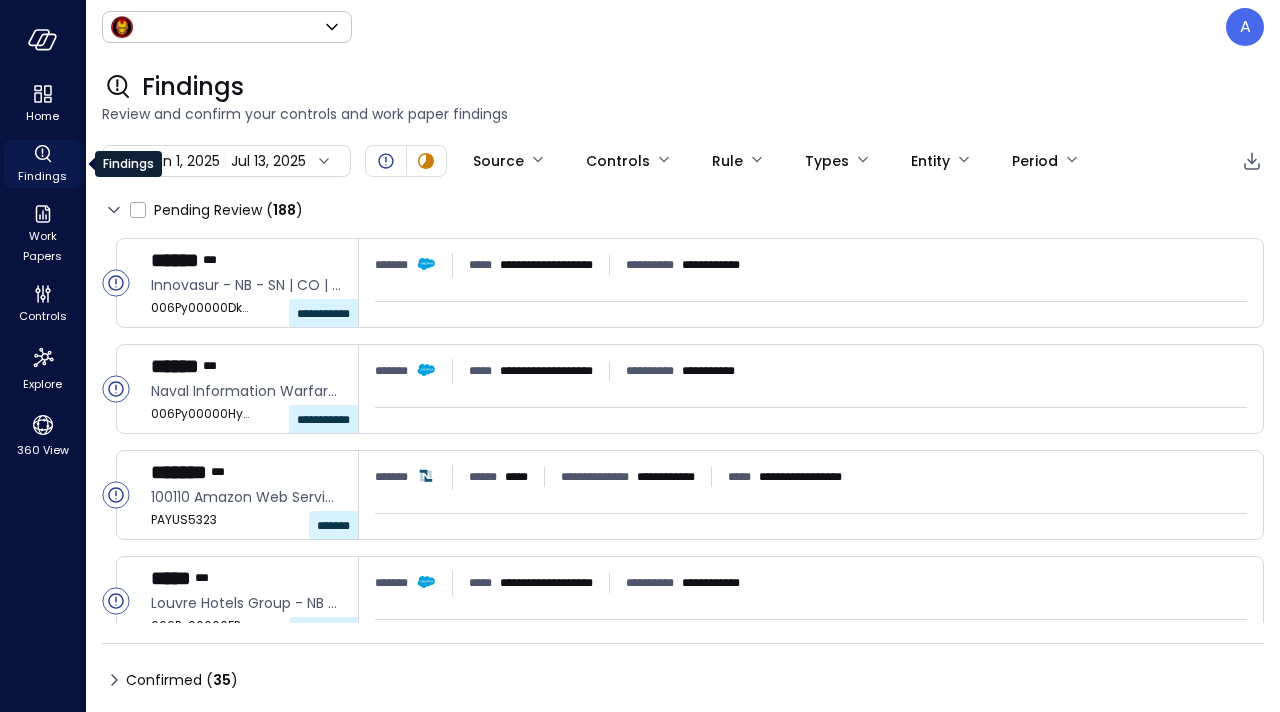 type on "*****" 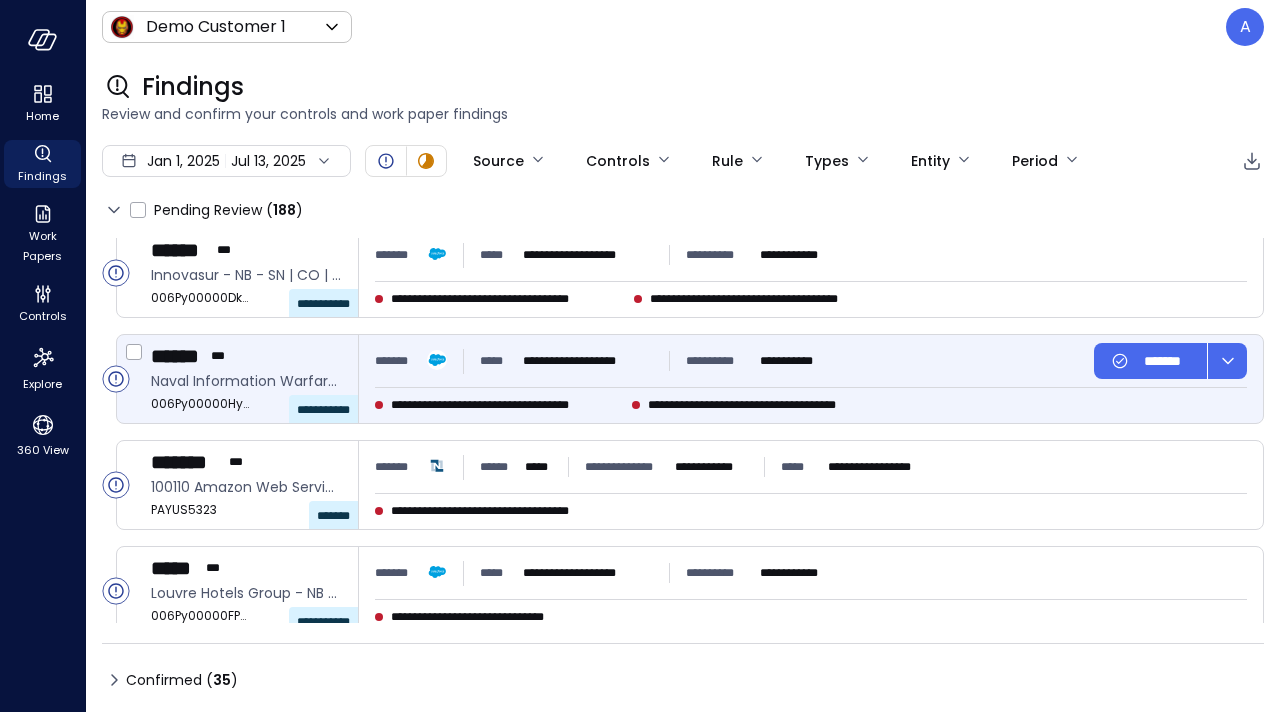 scroll, scrollTop: 1, scrollLeft: 0, axis: vertical 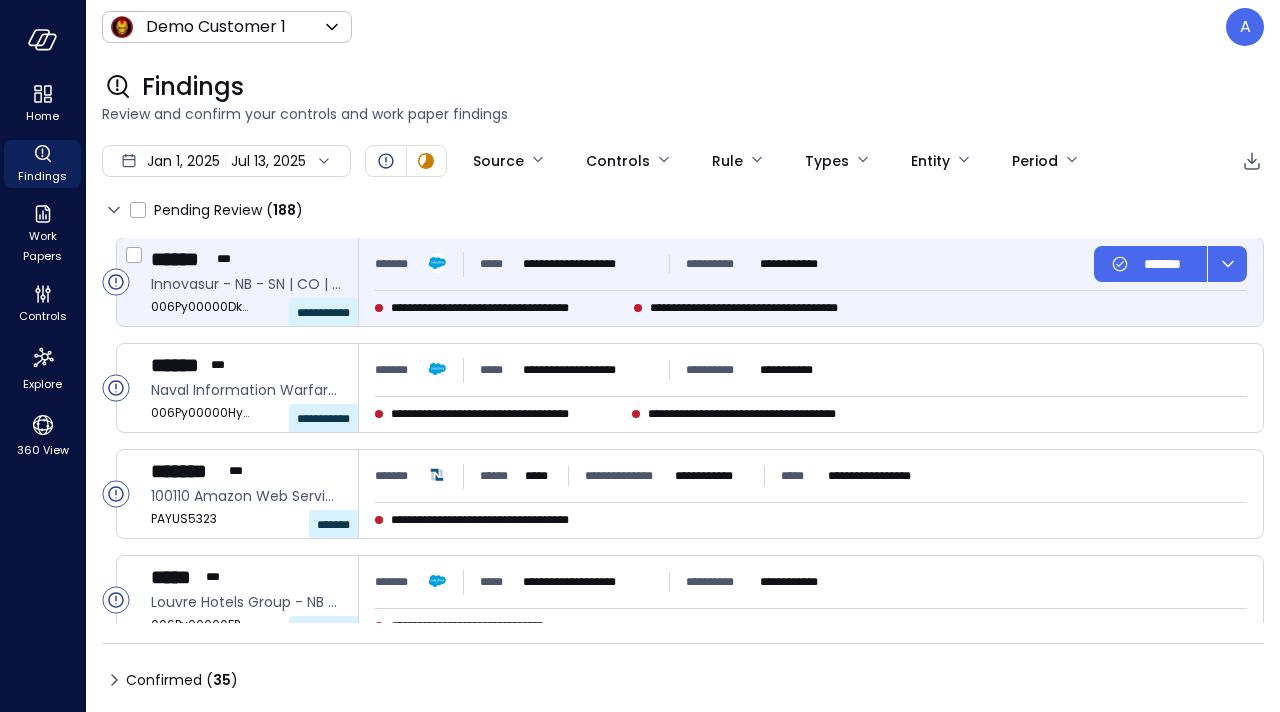 click on "**********" at bounding box center (508, 308) 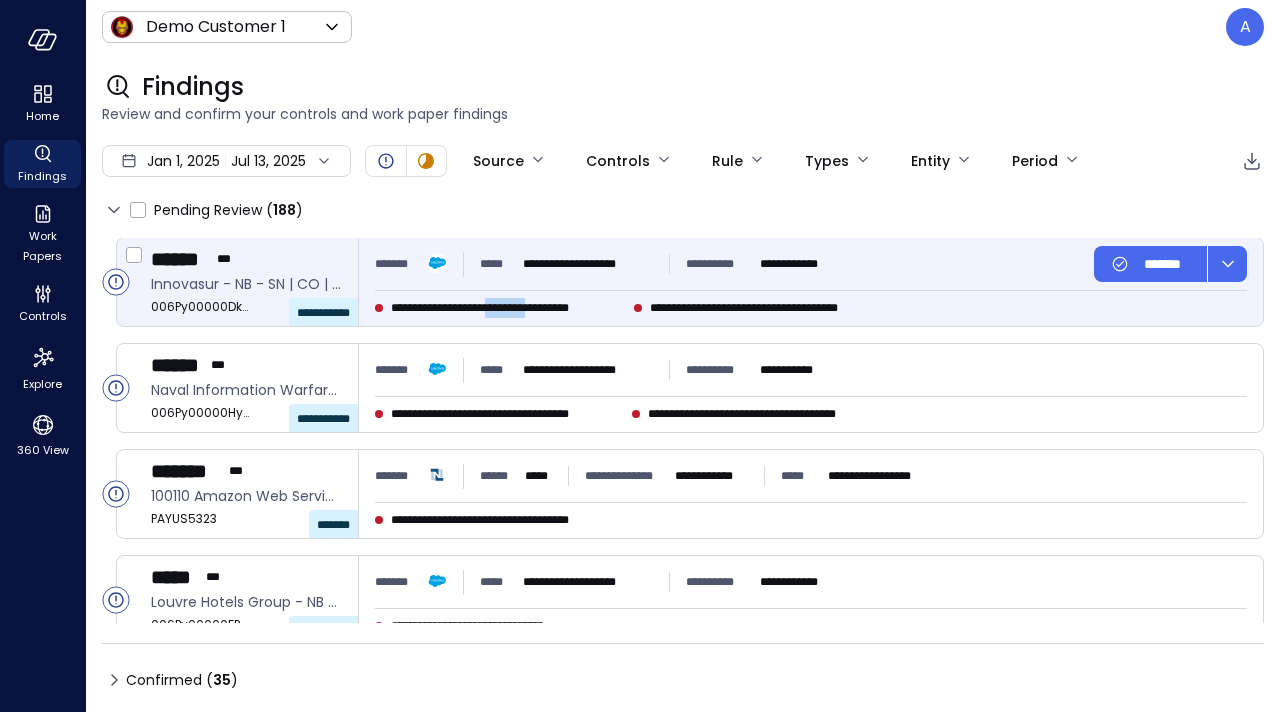 click on "**********" at bounding box center (508, 308) 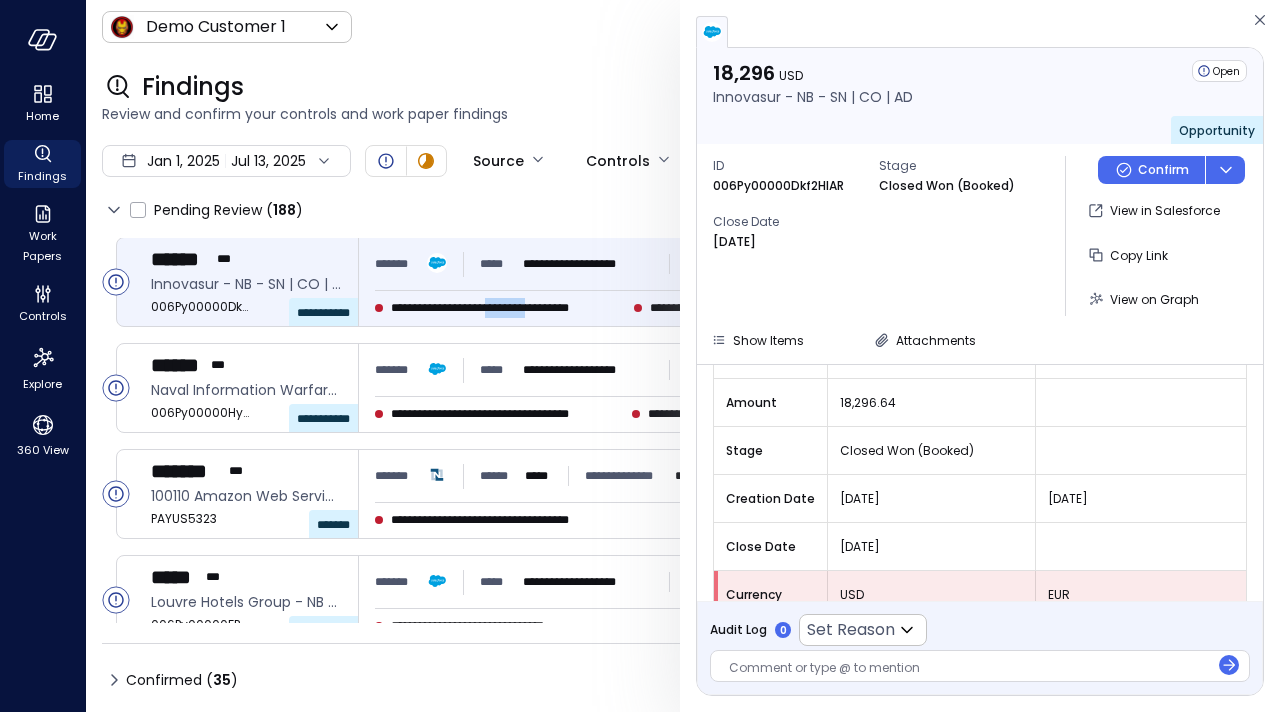 scroll, scrollTop: 327, scrollLeft: 0, axis: vertical 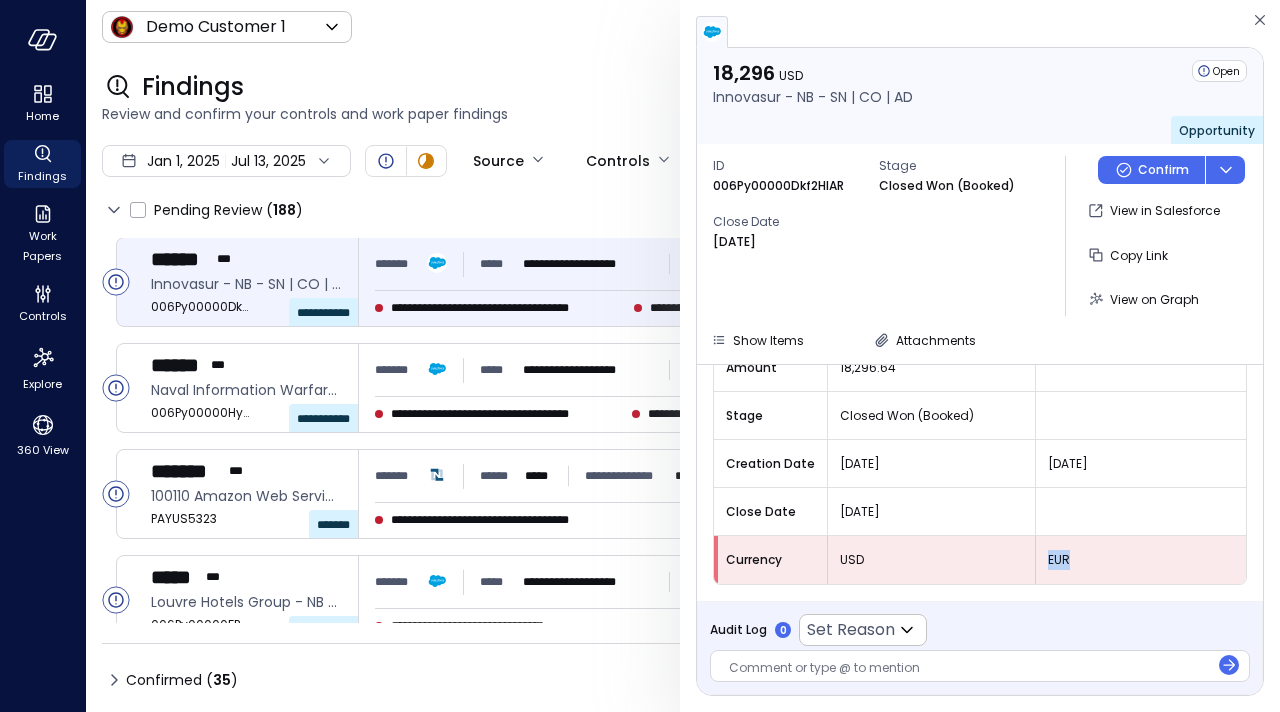 drag, startPoint x: 1068, startPoint y: 557, endPoint x: 1046, endPoint y: 557, distance: 22 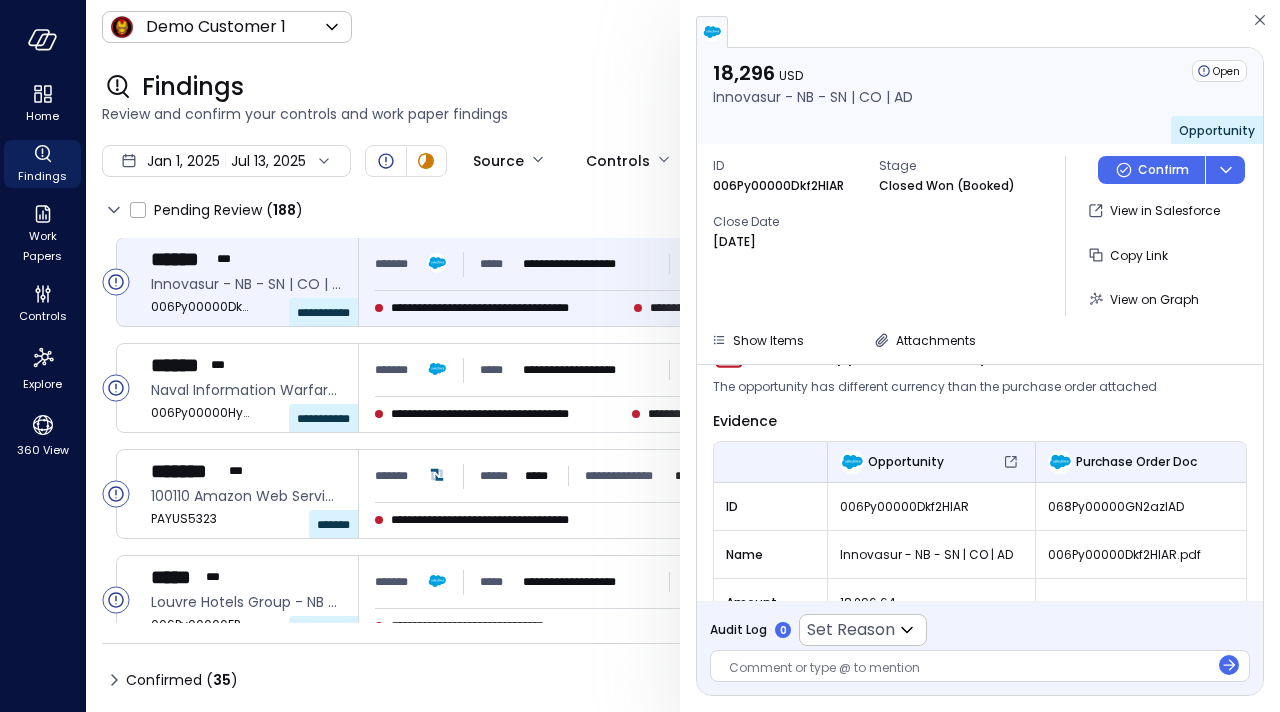 scroll, scrollTop: 70, scrollLeft: 0, axis: vertical 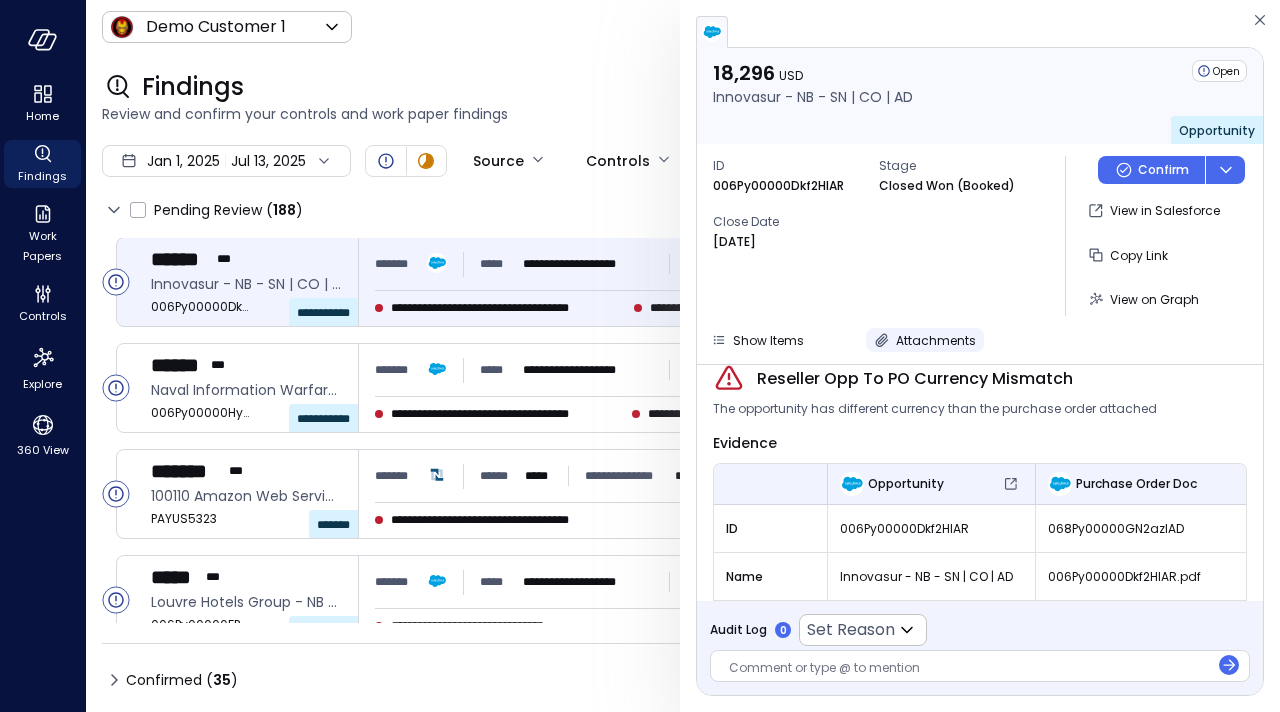 click on "Attachments" at bounding box center (936, 340) 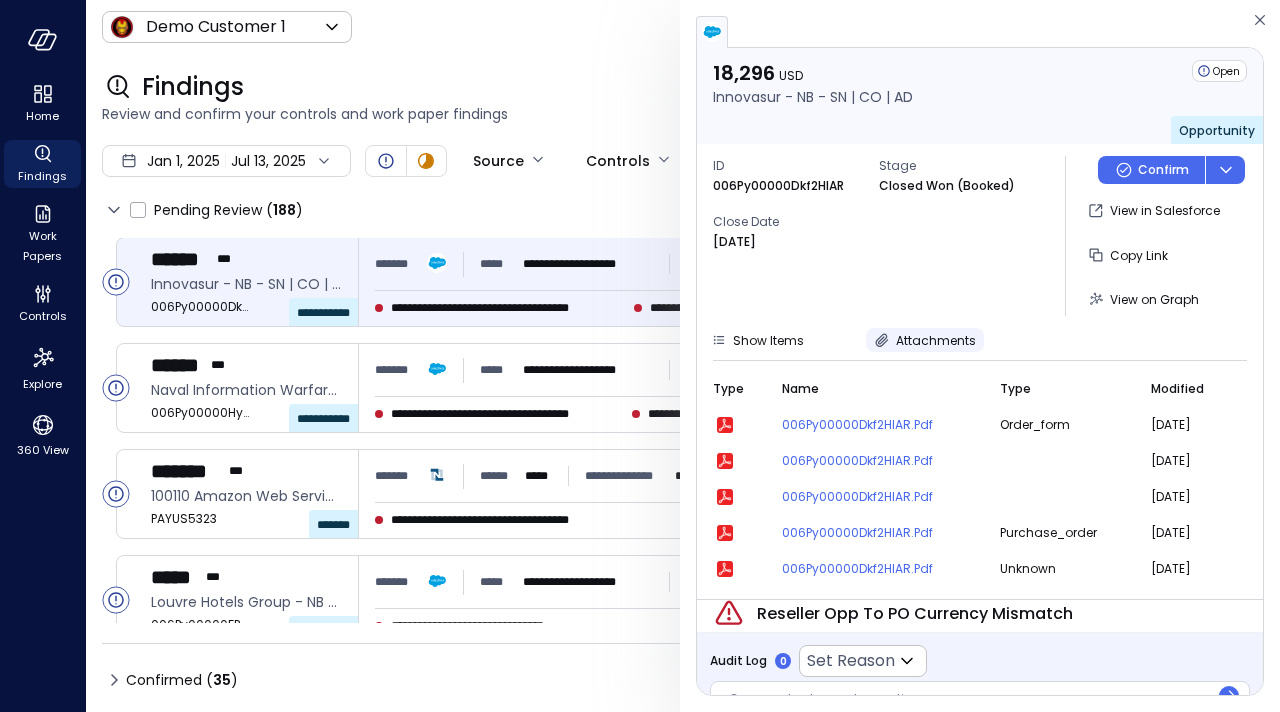 click on "Attachments" at bounding box center [936, 340] 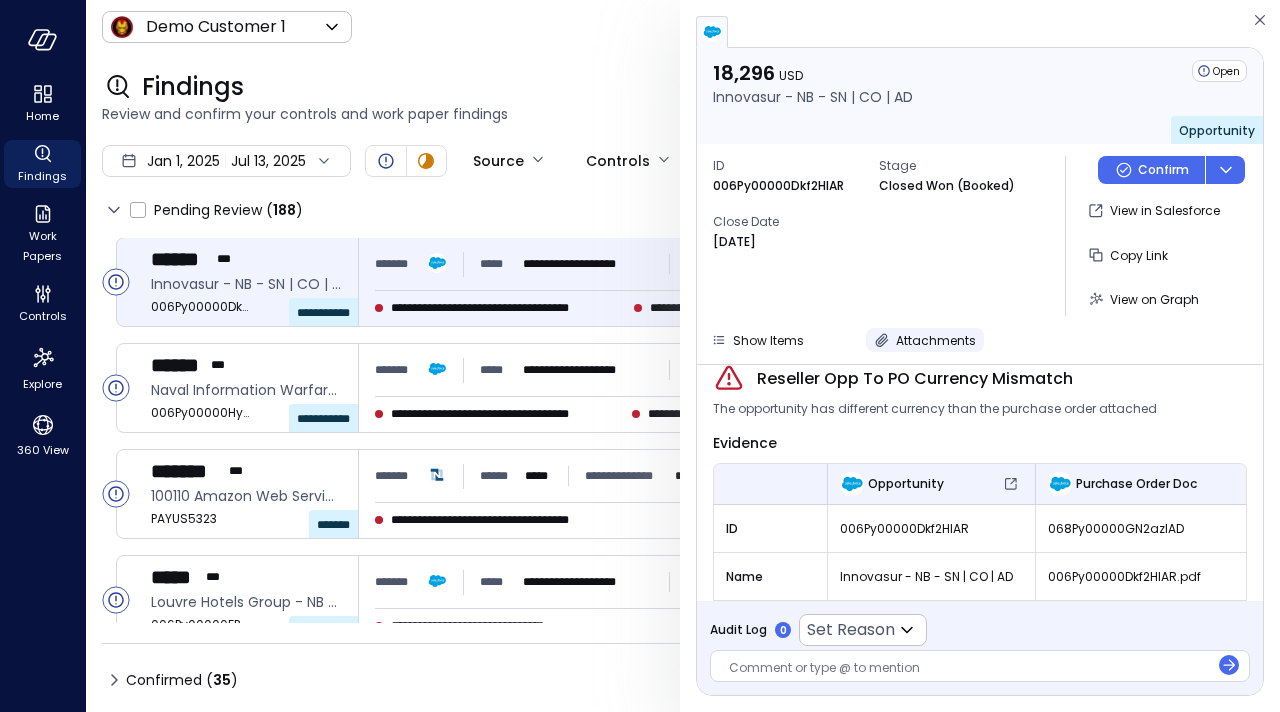 click on "Attachments" at bounding box center (936, 340) 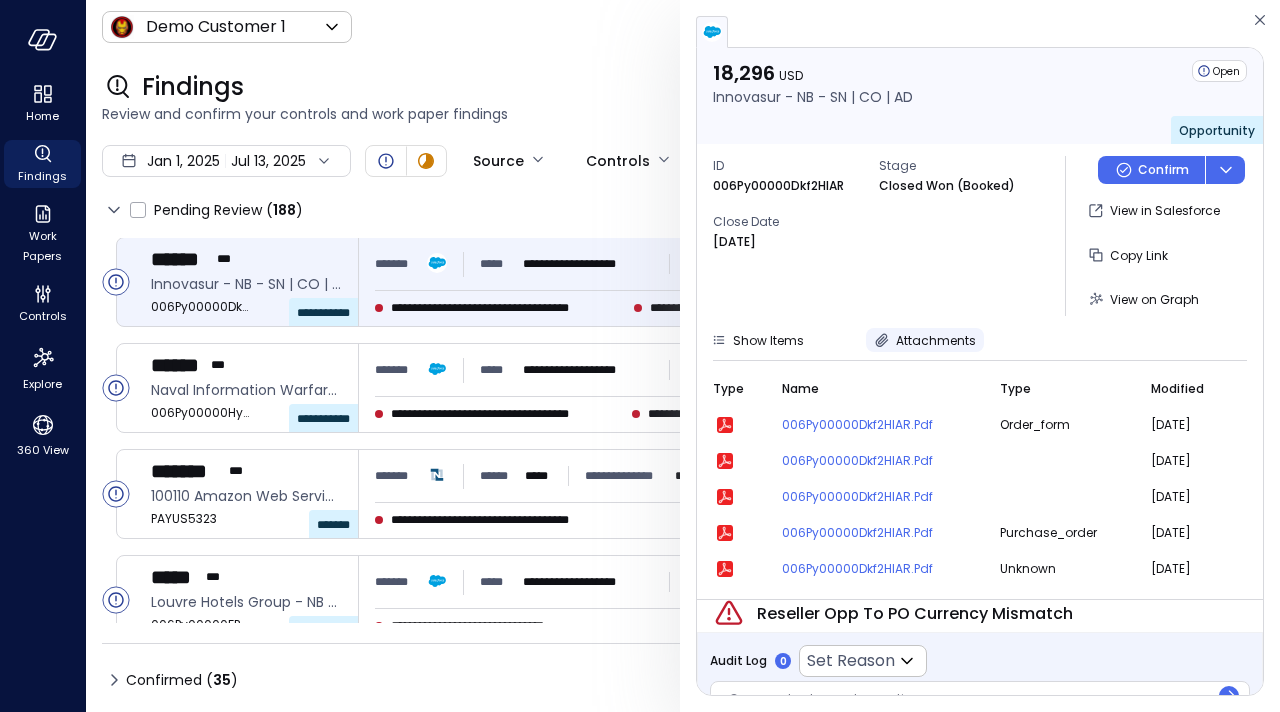 click on "Attachments" at bounding box center (936, 340) 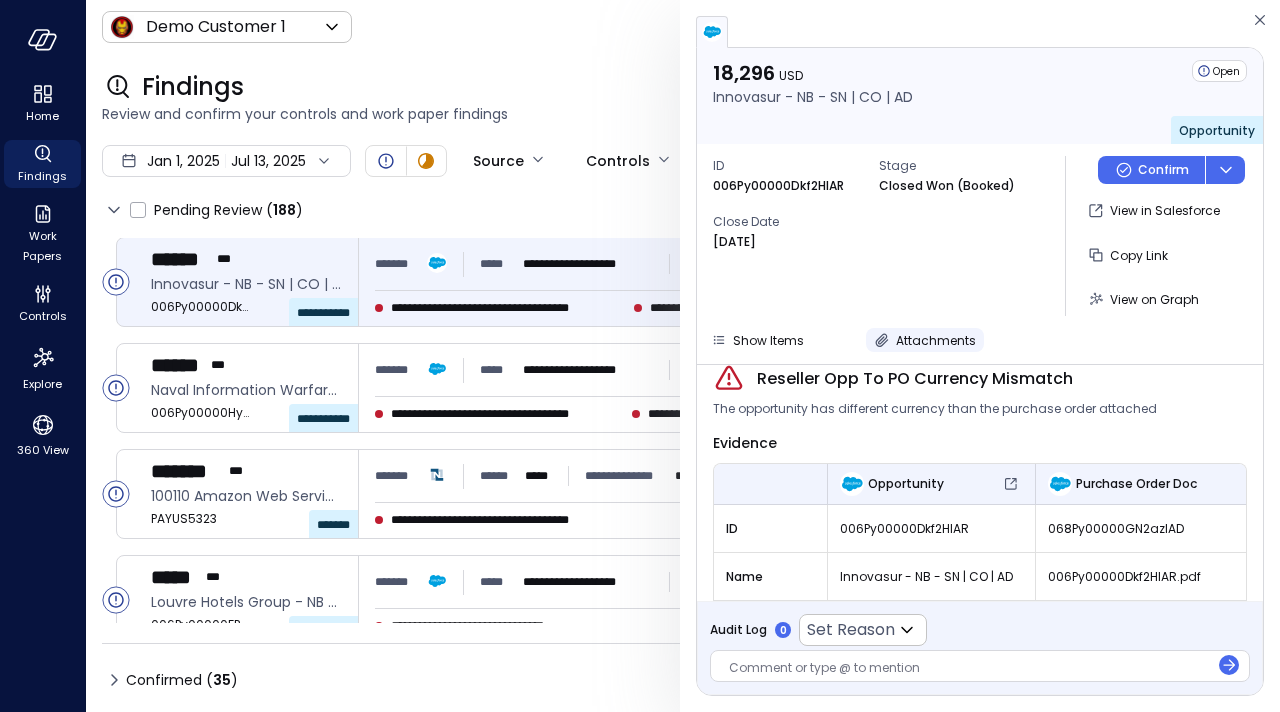 click on "Attachments" at bounding box center [936, 340] 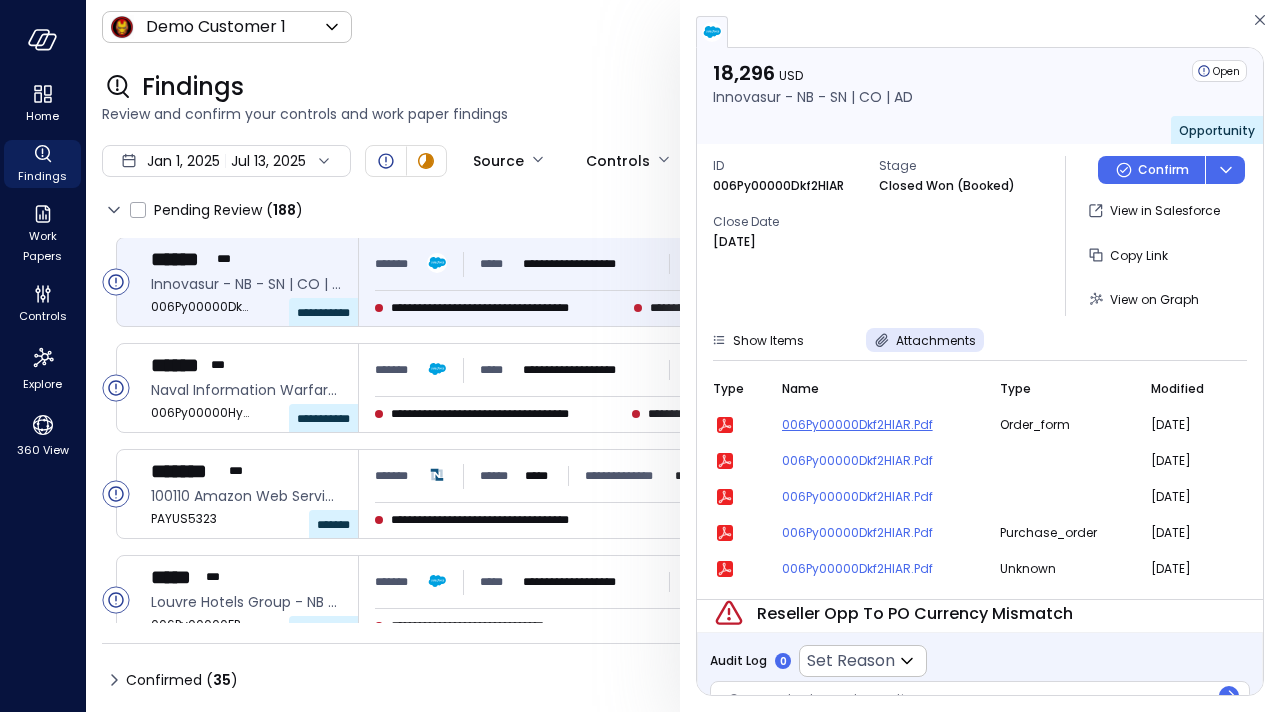 click on "006Py00000Dkf2HIAR.pdf" at bounding box center [879, 425] 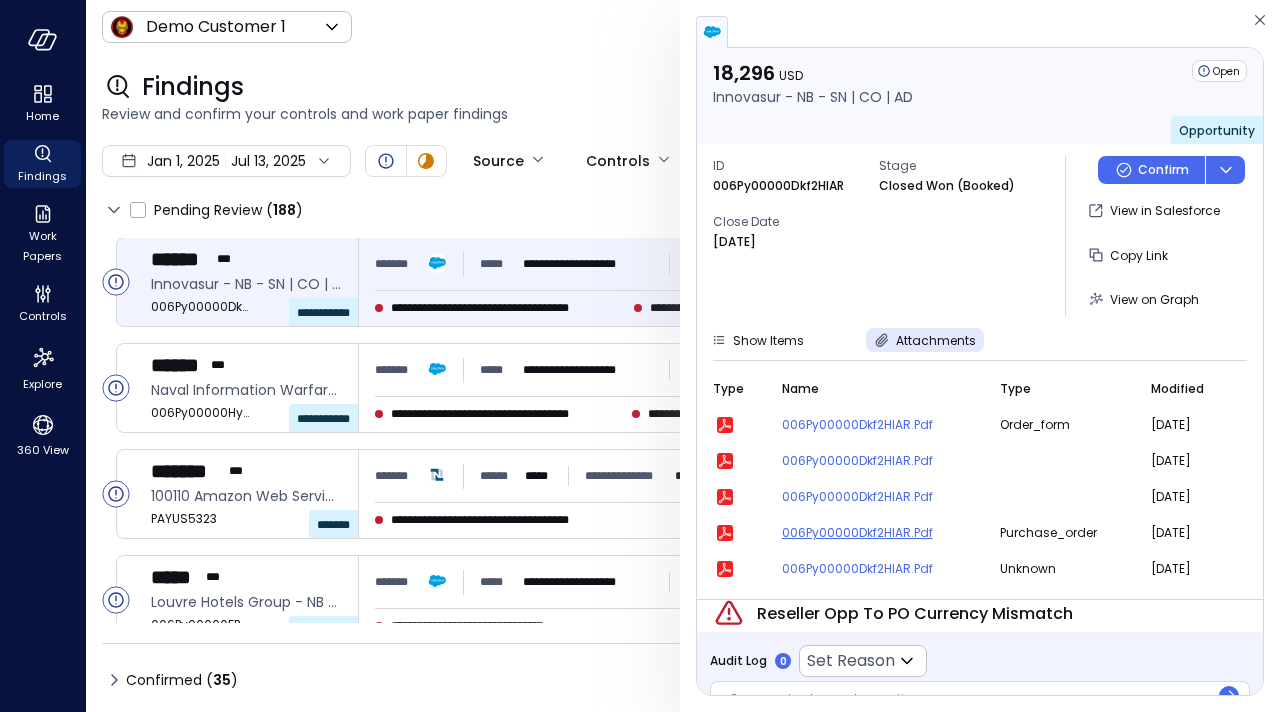 click on "006Py00000Dkf2HIAR.pdf" at bounding box center (879, 533) 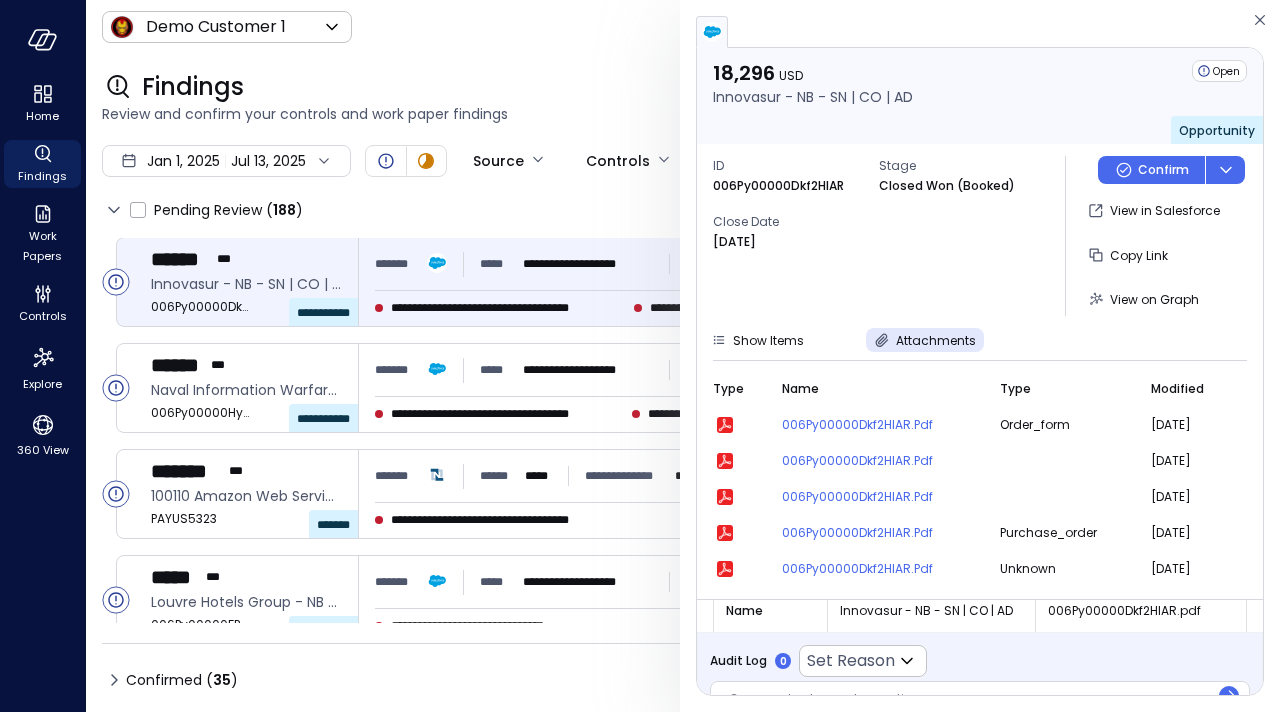 scroll, scrollTop: 275, scrollLeft: 0, axis: vertical 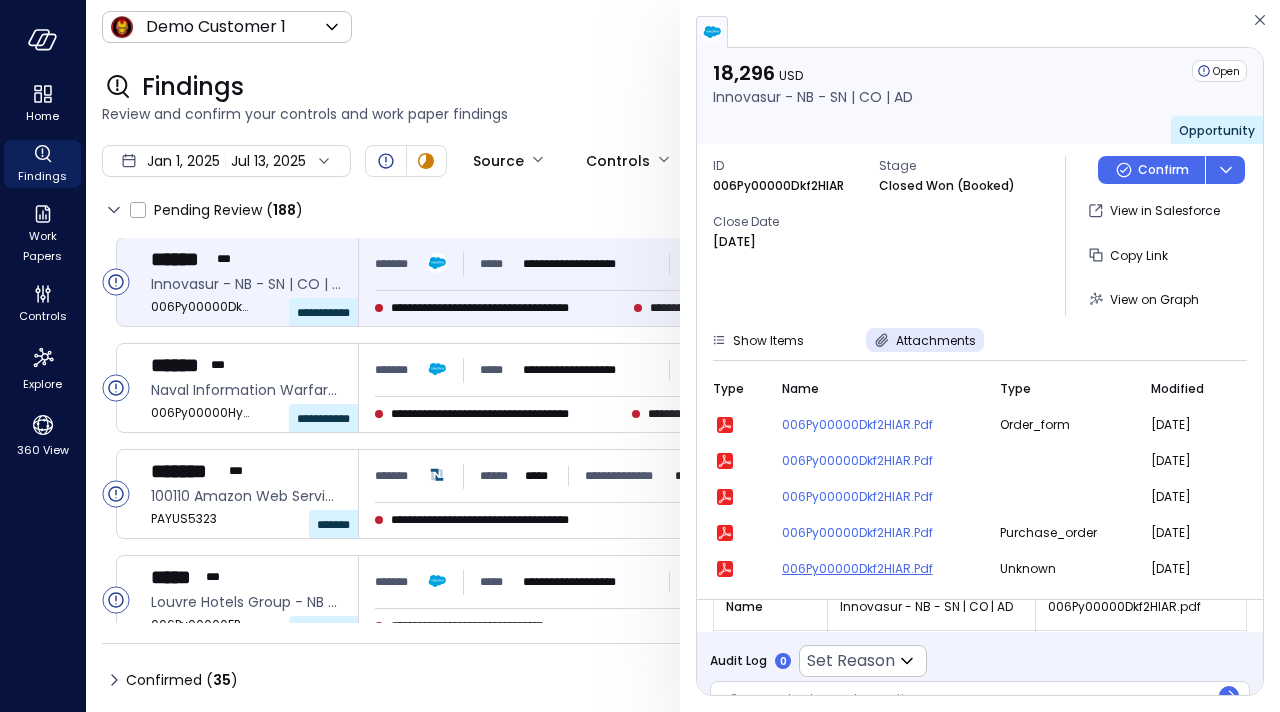 click on "006Py00000Dkf2HIAR.pdf" at bounding box center [879, 569] 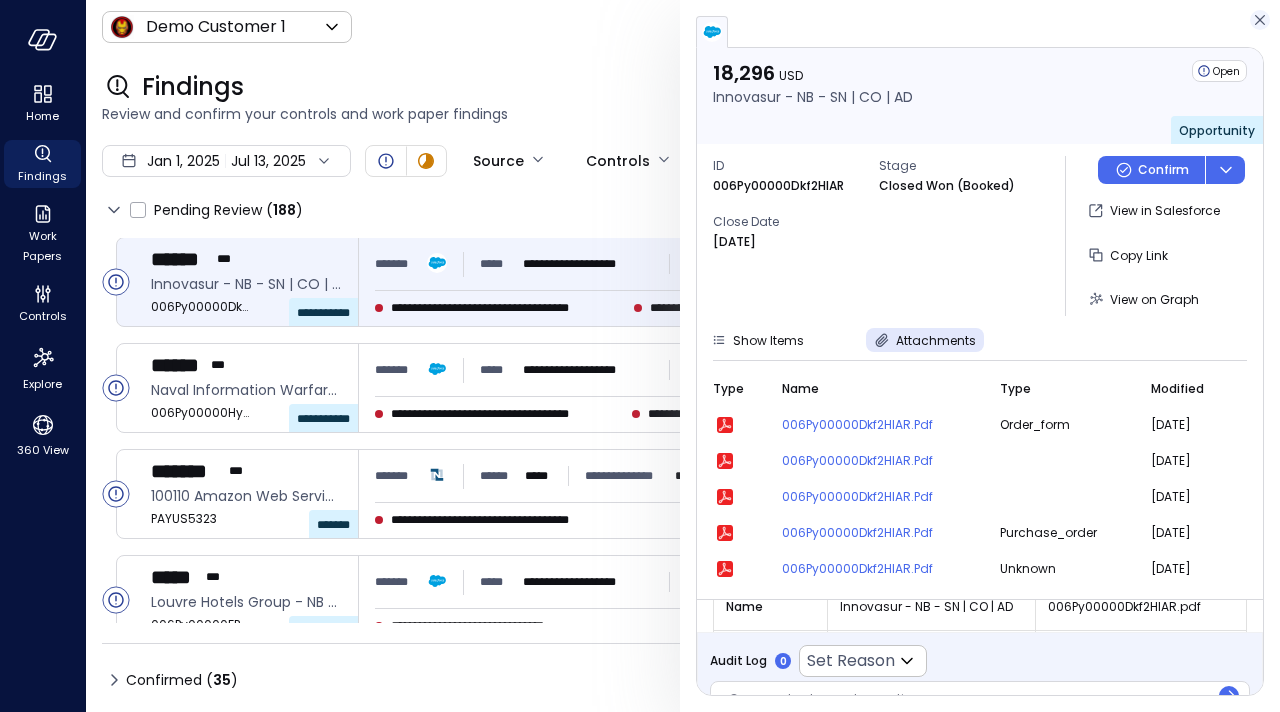 click 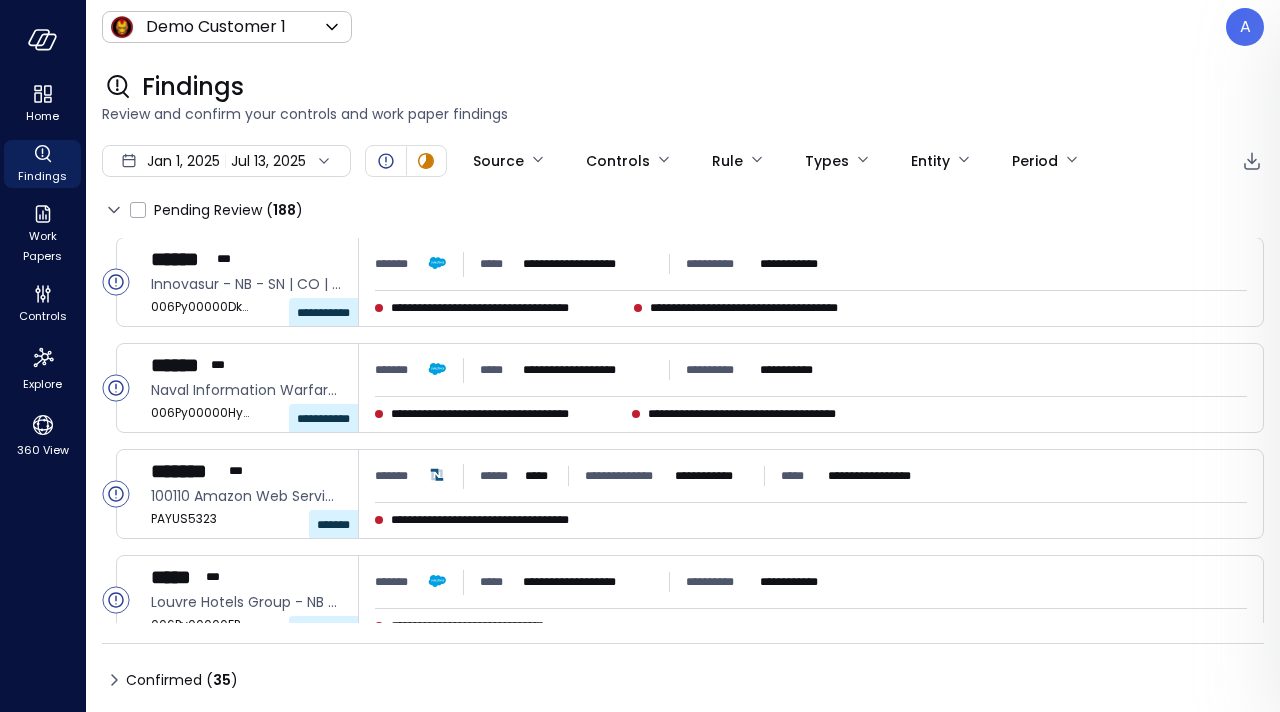 click on "**********" at bounding box center (640, 356) 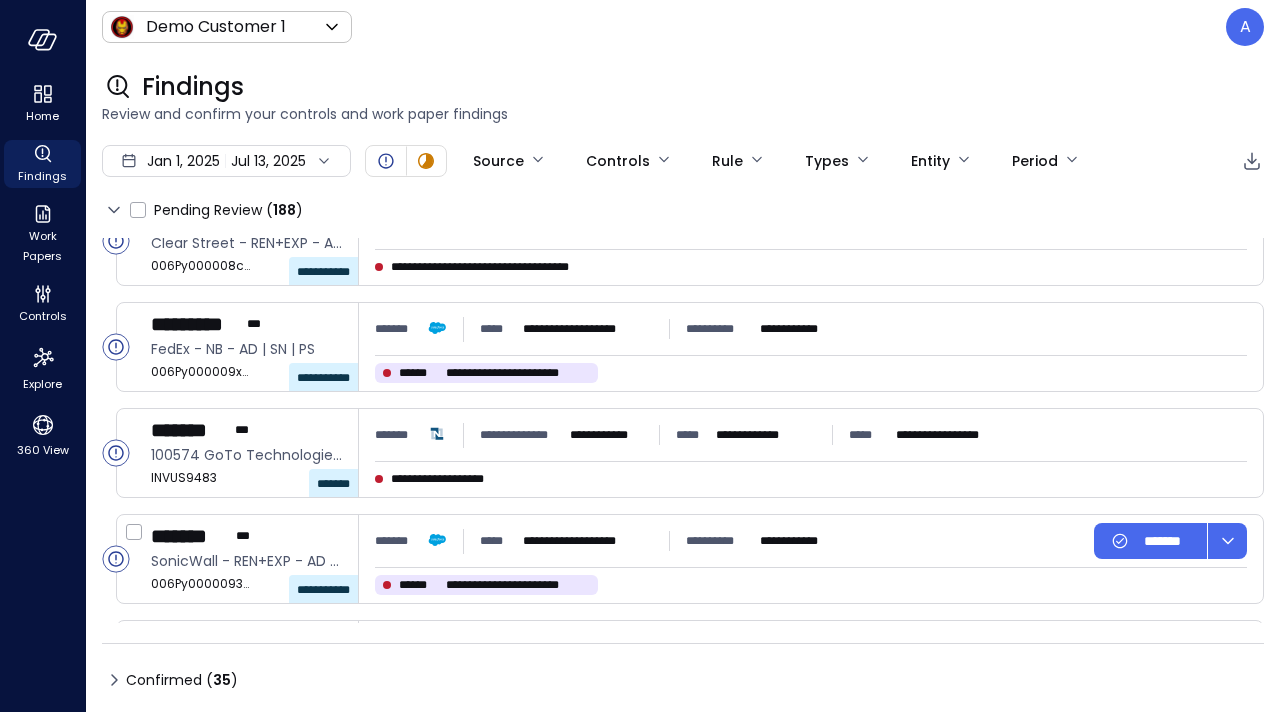 scroll, scrollTop: 1319, scrollLeft: 0, axis: vertical 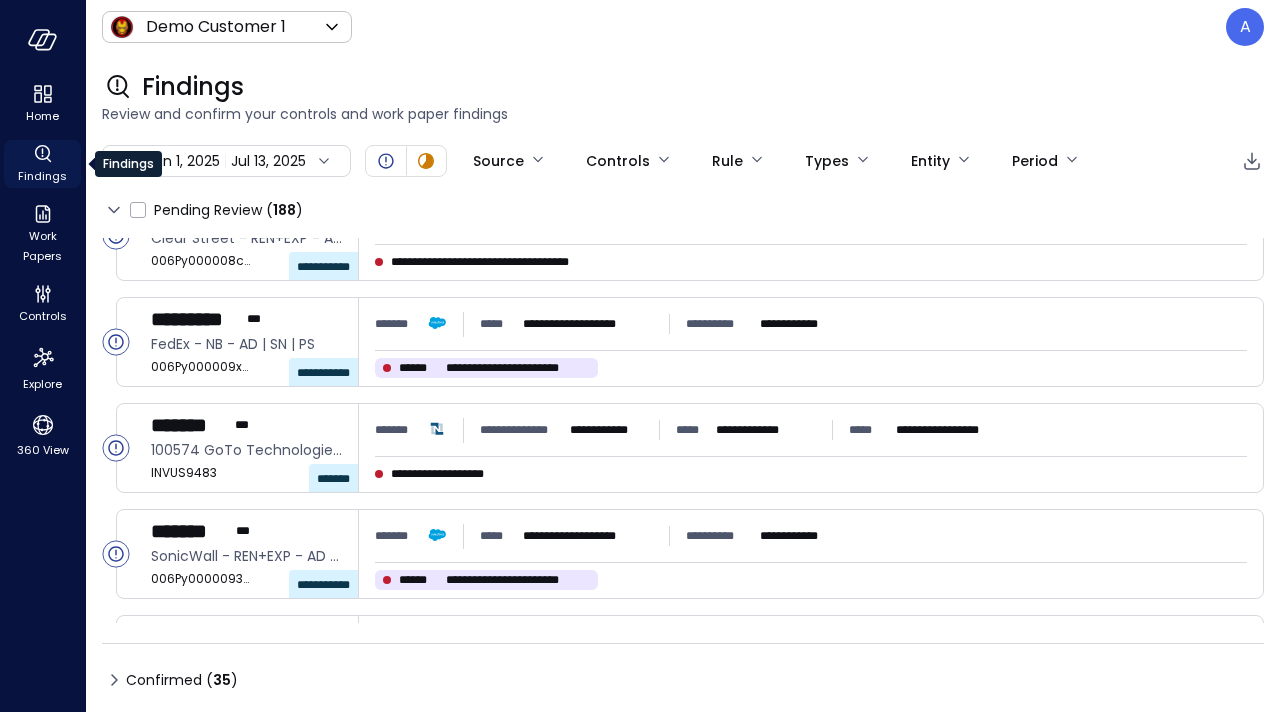 click on "Findings" at bounding box center (42, 164) 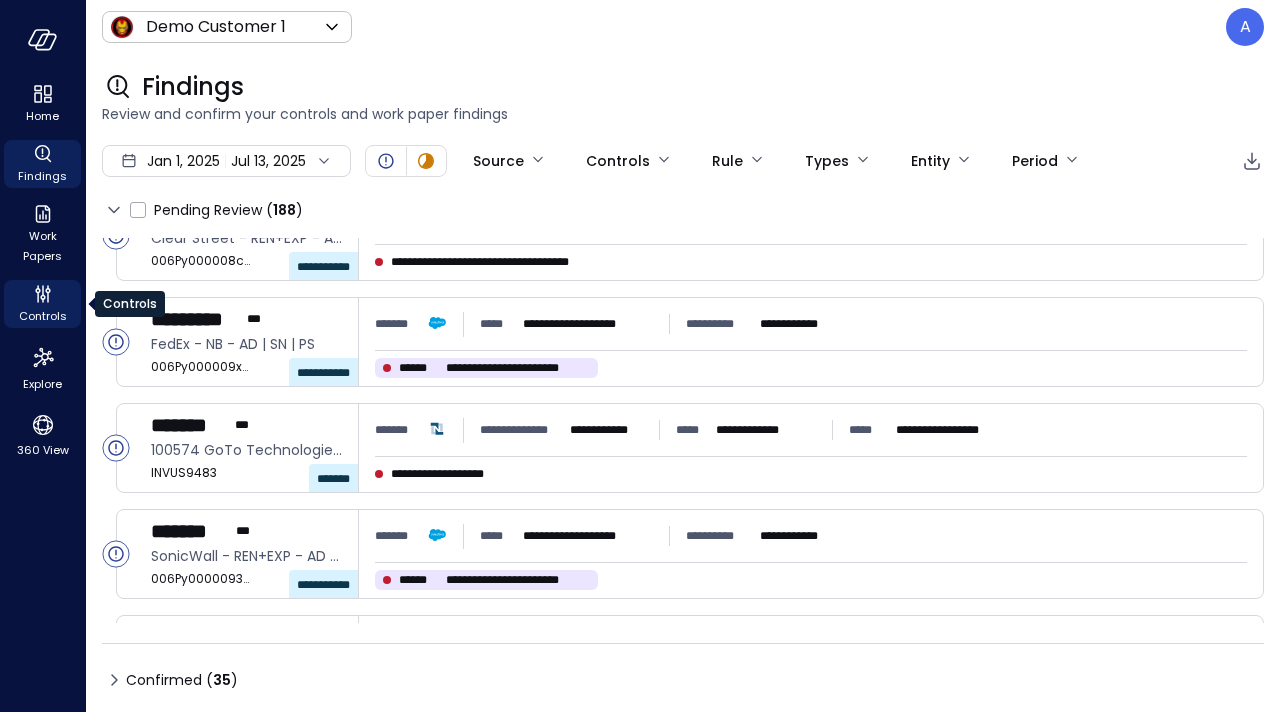 click on "Controls" at bounding box center [43, 316] 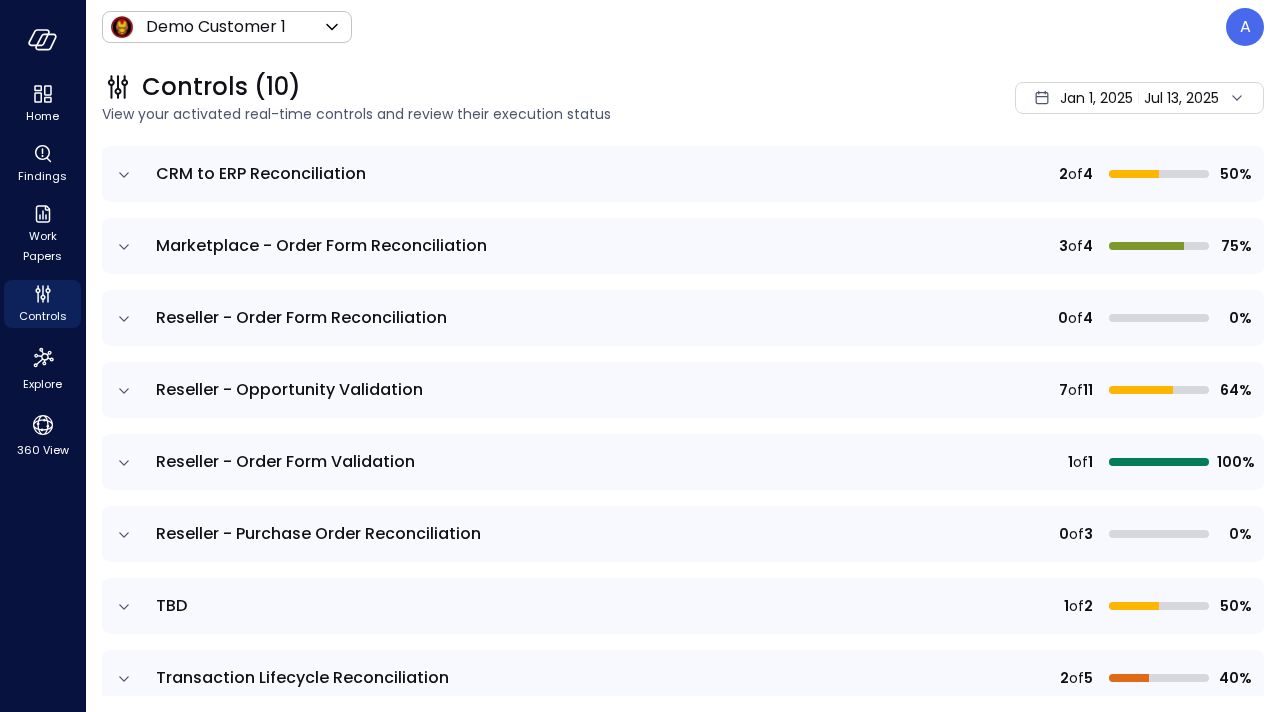 scroll, scrollTop: 352, scrollLeft: 0, axis: vertical 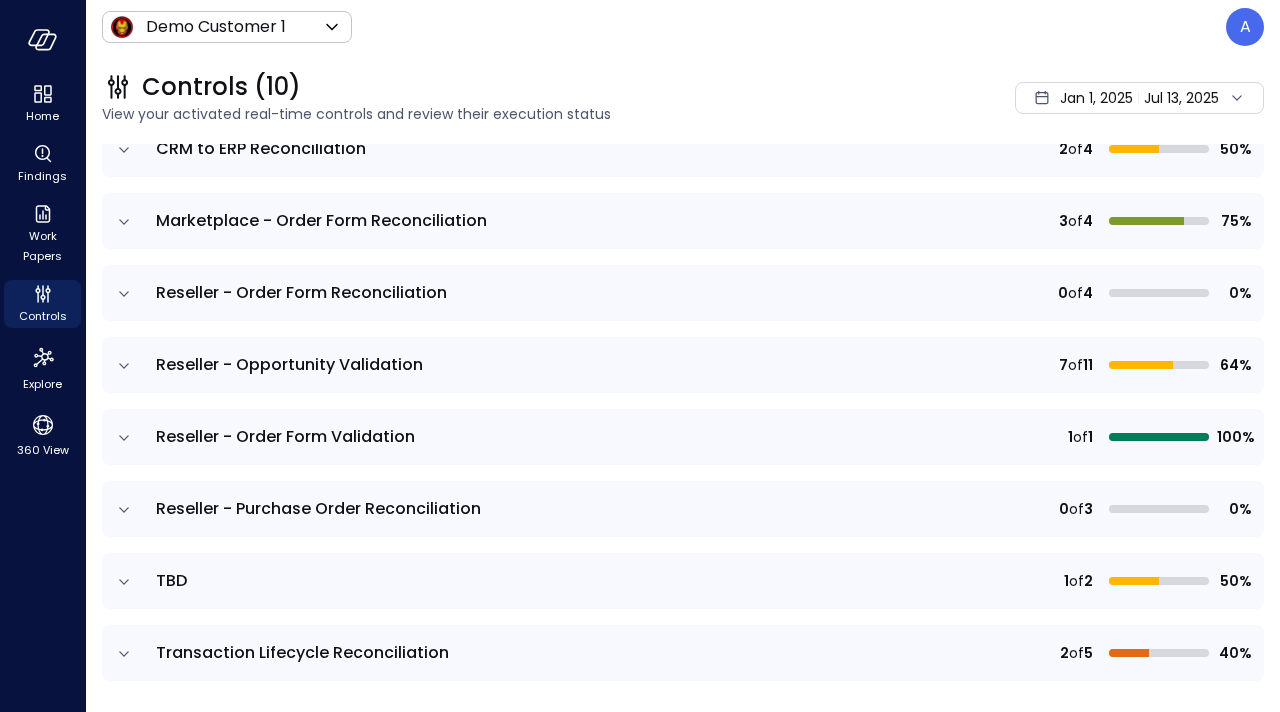 click 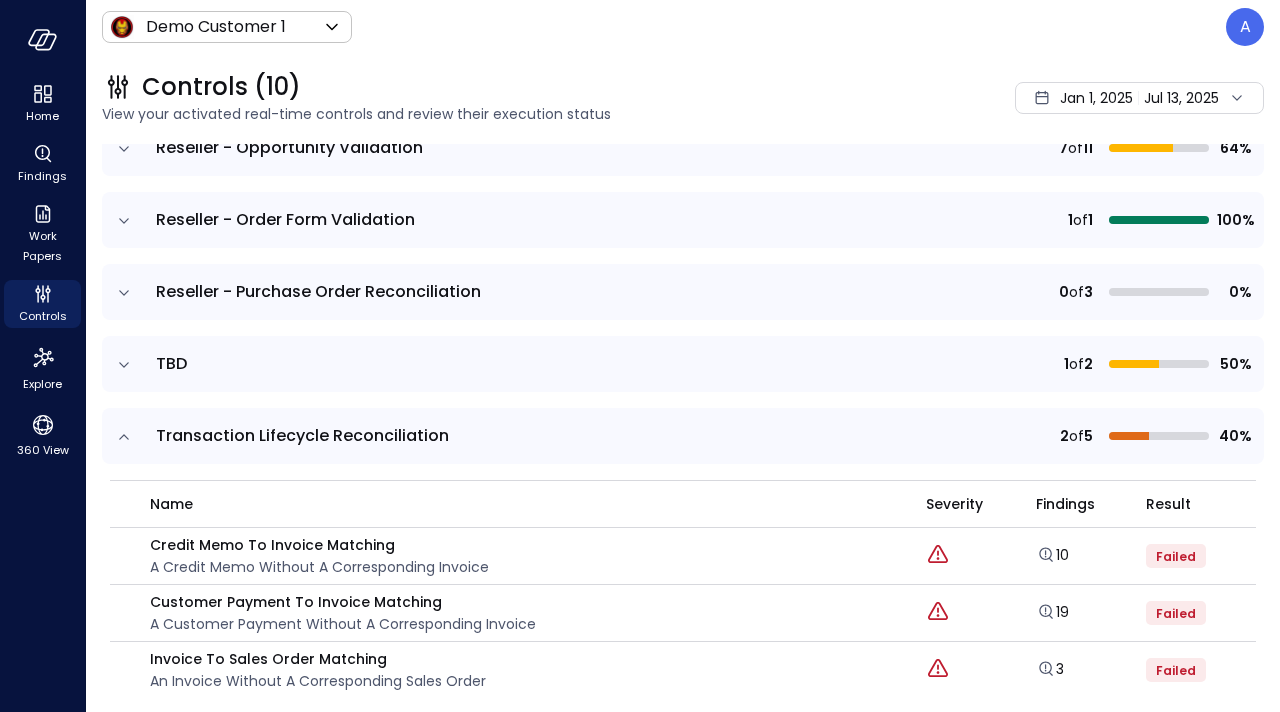 scroll, scrollTop: 700, scrollLeft: 0, axis: vertical 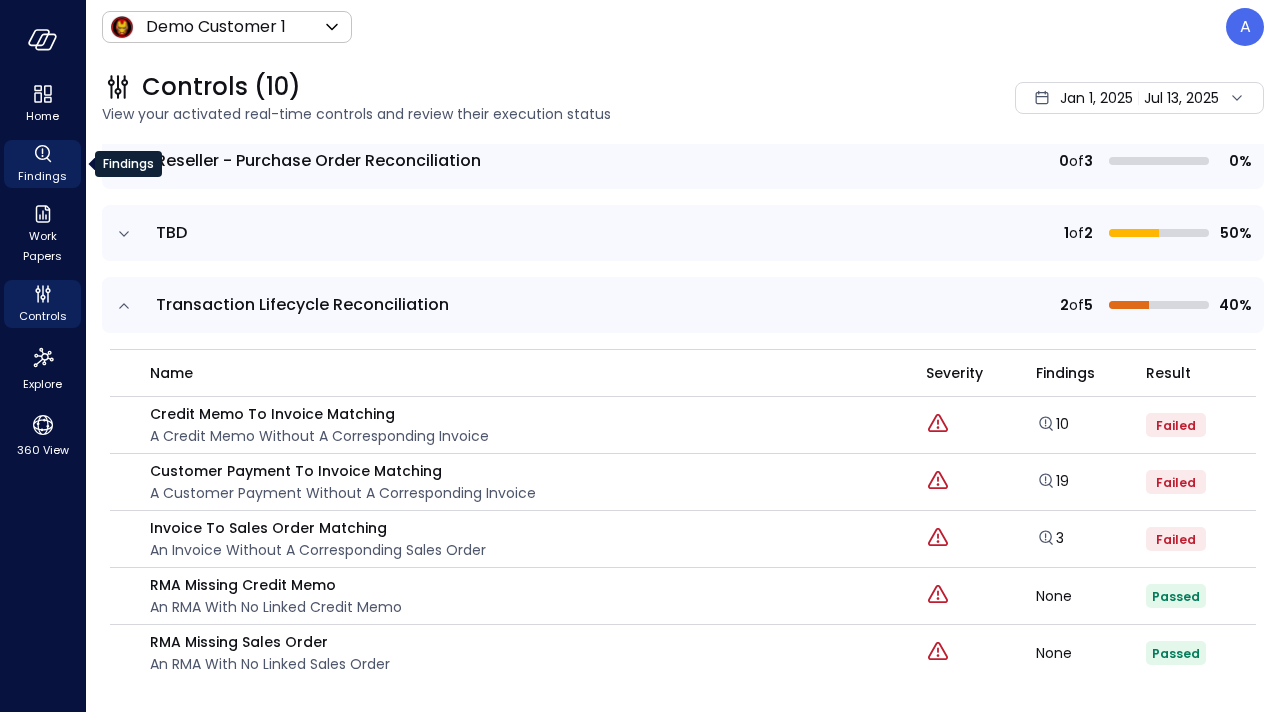 click on "Findings" at bounding box center (42, 176) 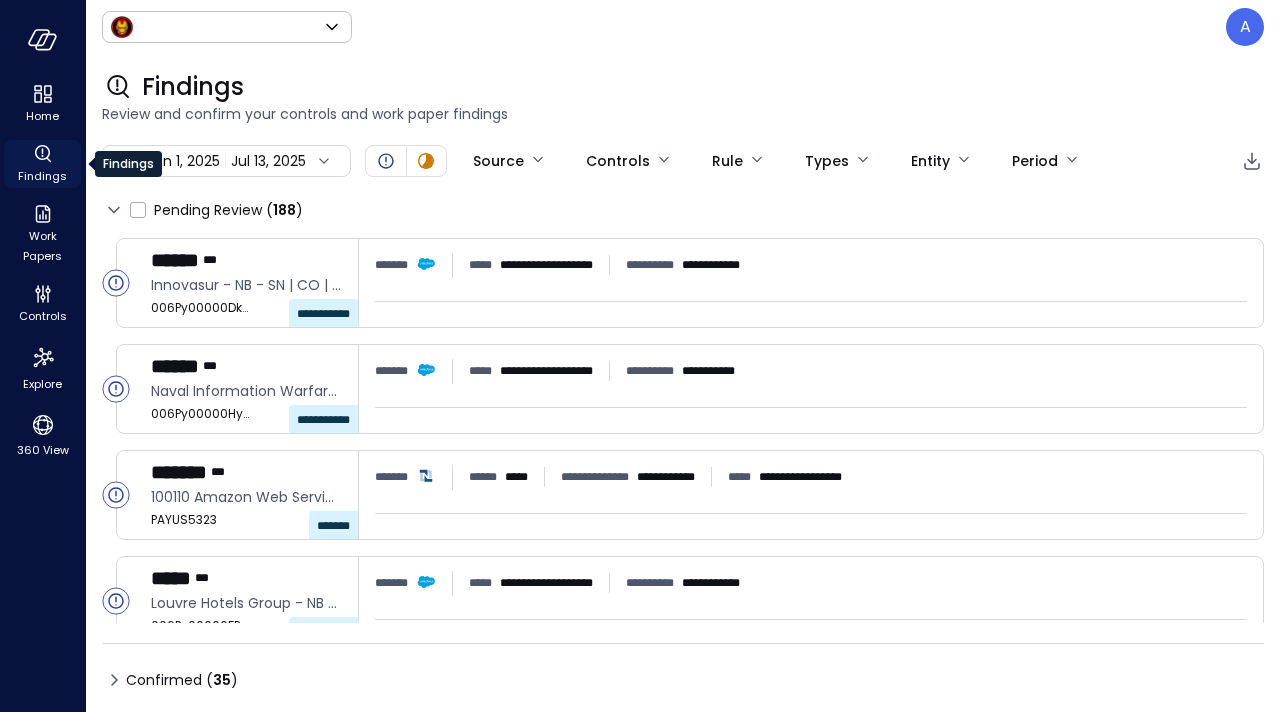 type on "*****" 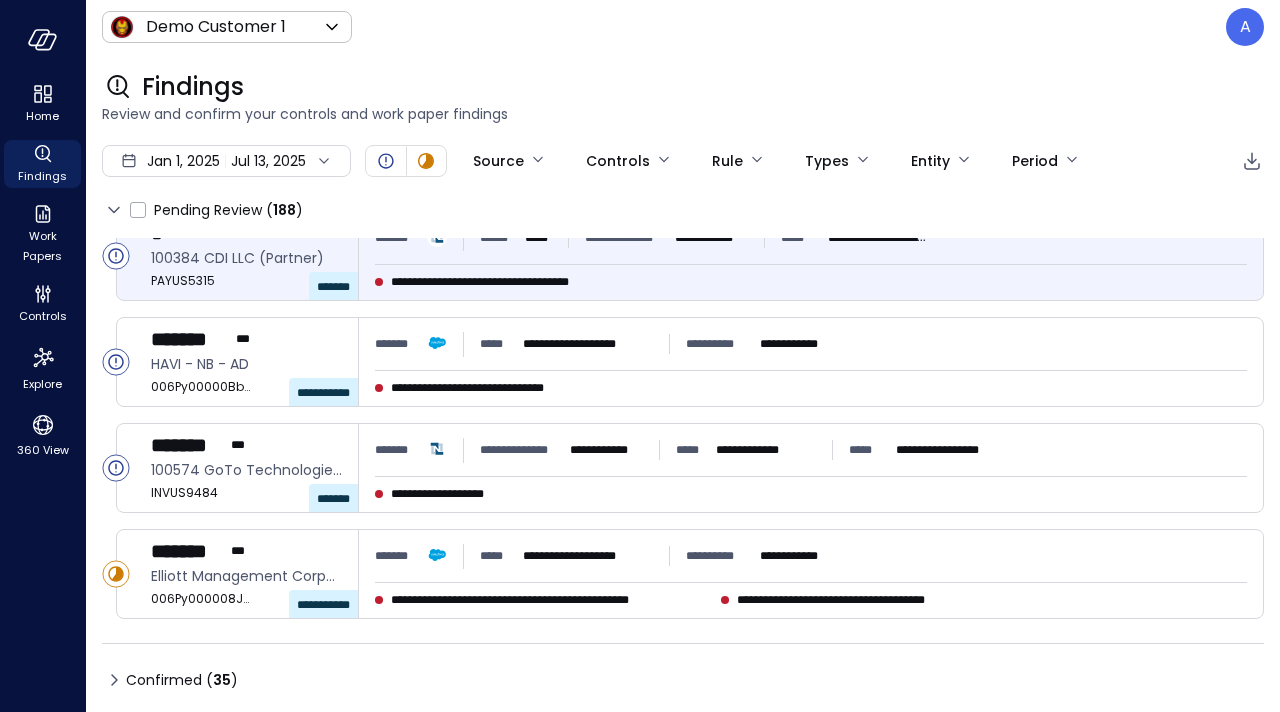 scroll, scrollTop: 668, scrollLeft: 0, axis: vertical 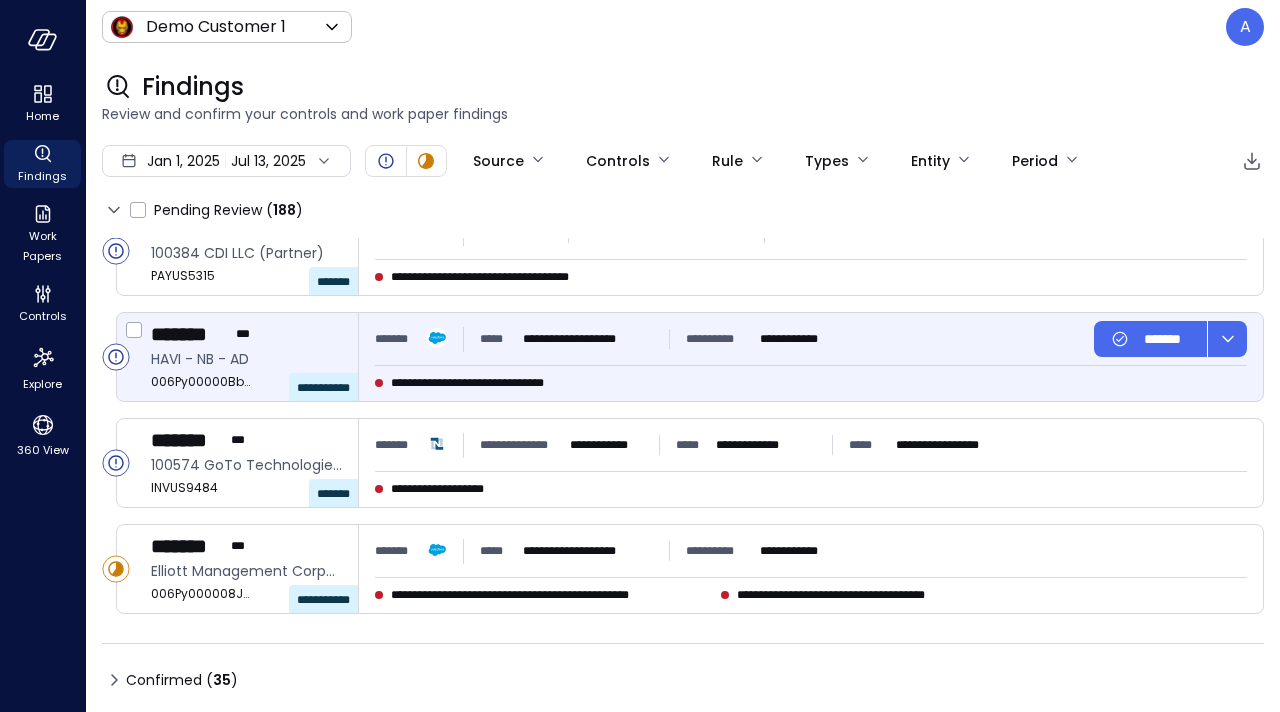 click on "**********" at bounding box center (489, 383) 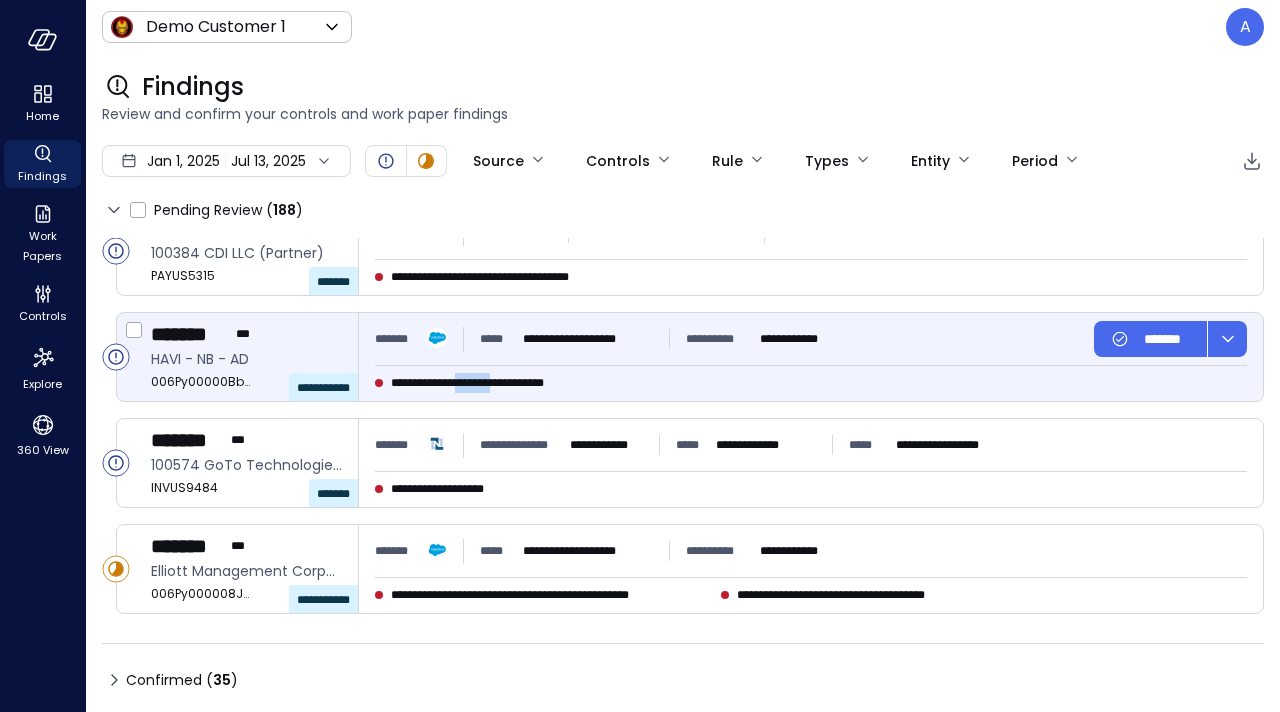 click on "**********" at bounding box center (489, 383) 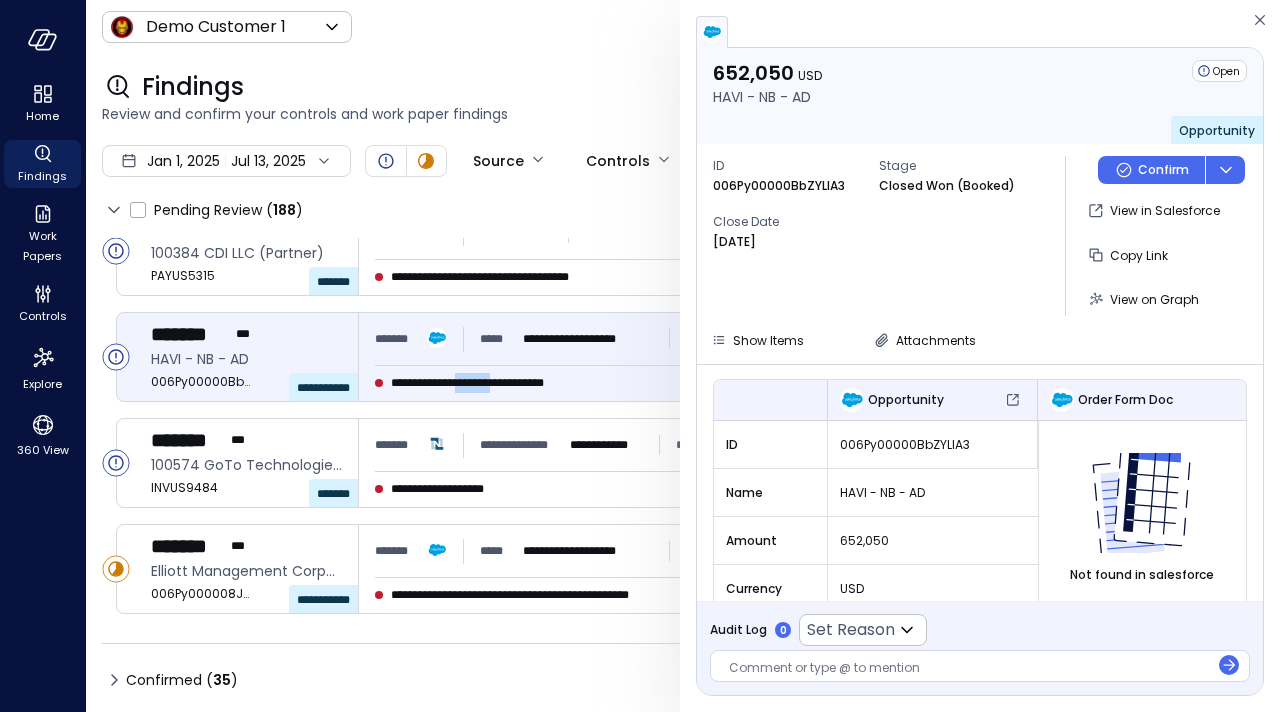 scroll, scrollTop: 101, scrollLeft: 0, axis: vertical 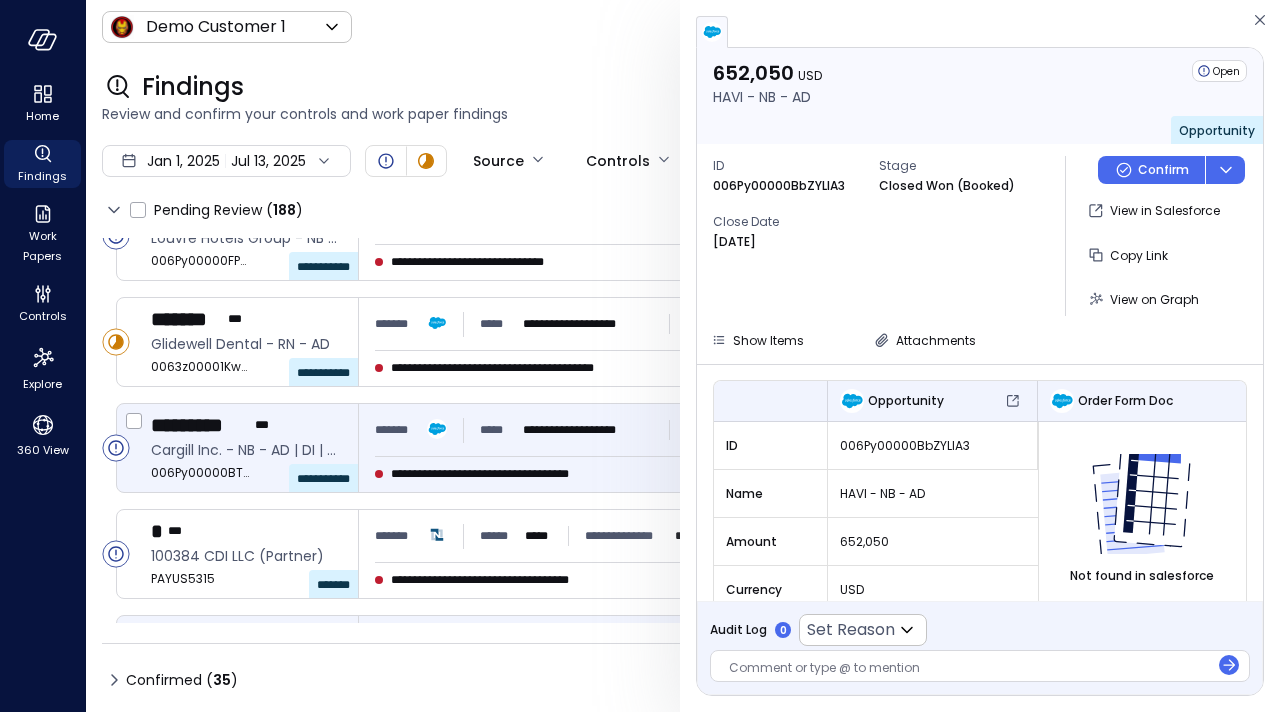 click on "**********" at bounding box center (811, 448) 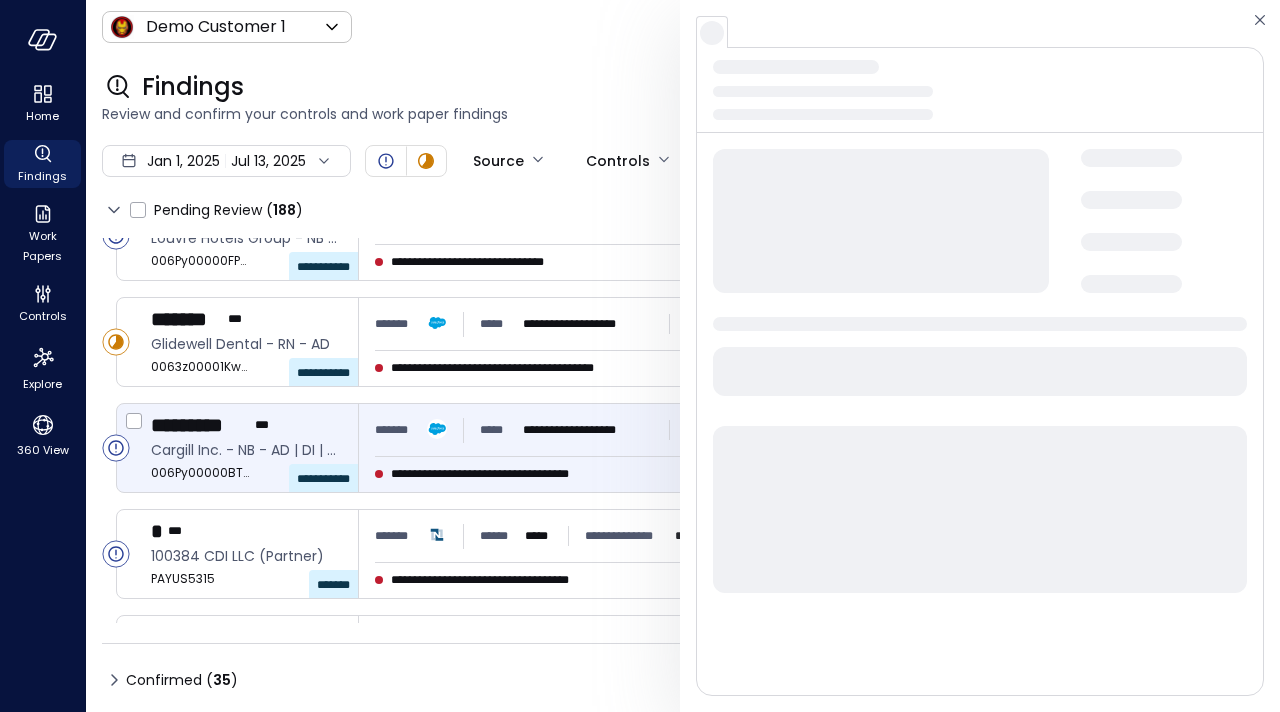 click on "**********" at bounding box center (811, 448) 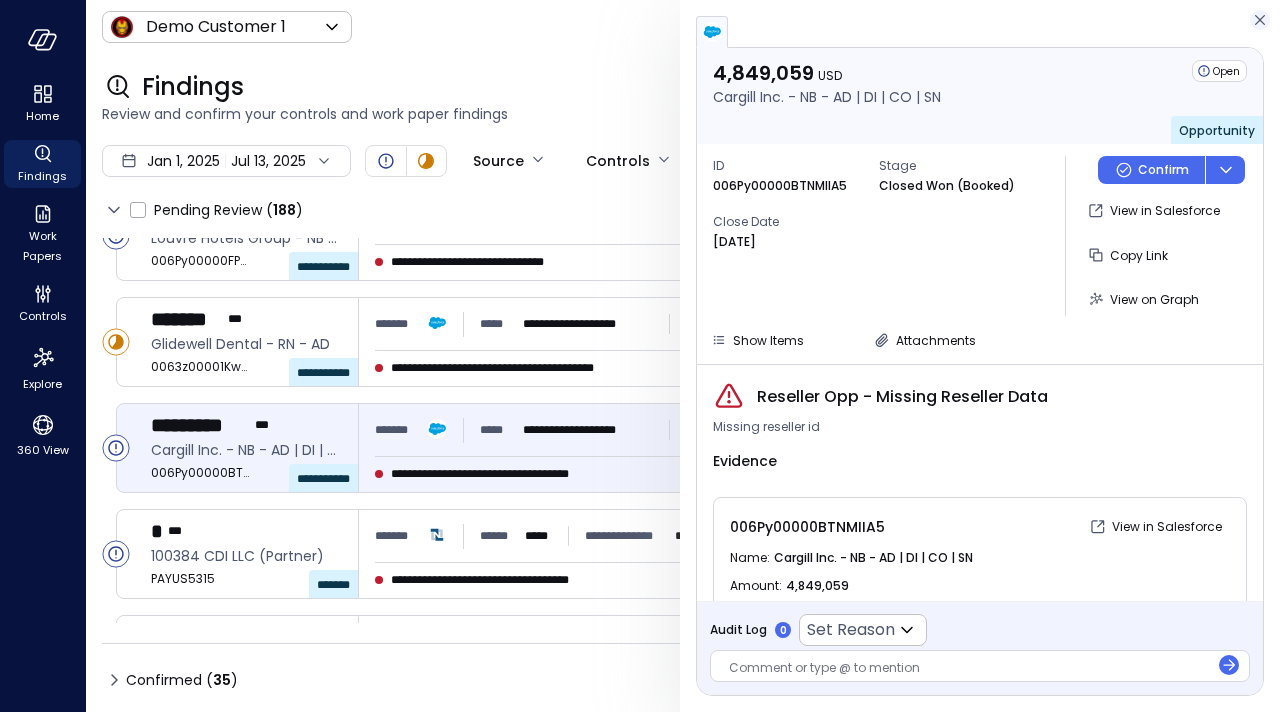 click 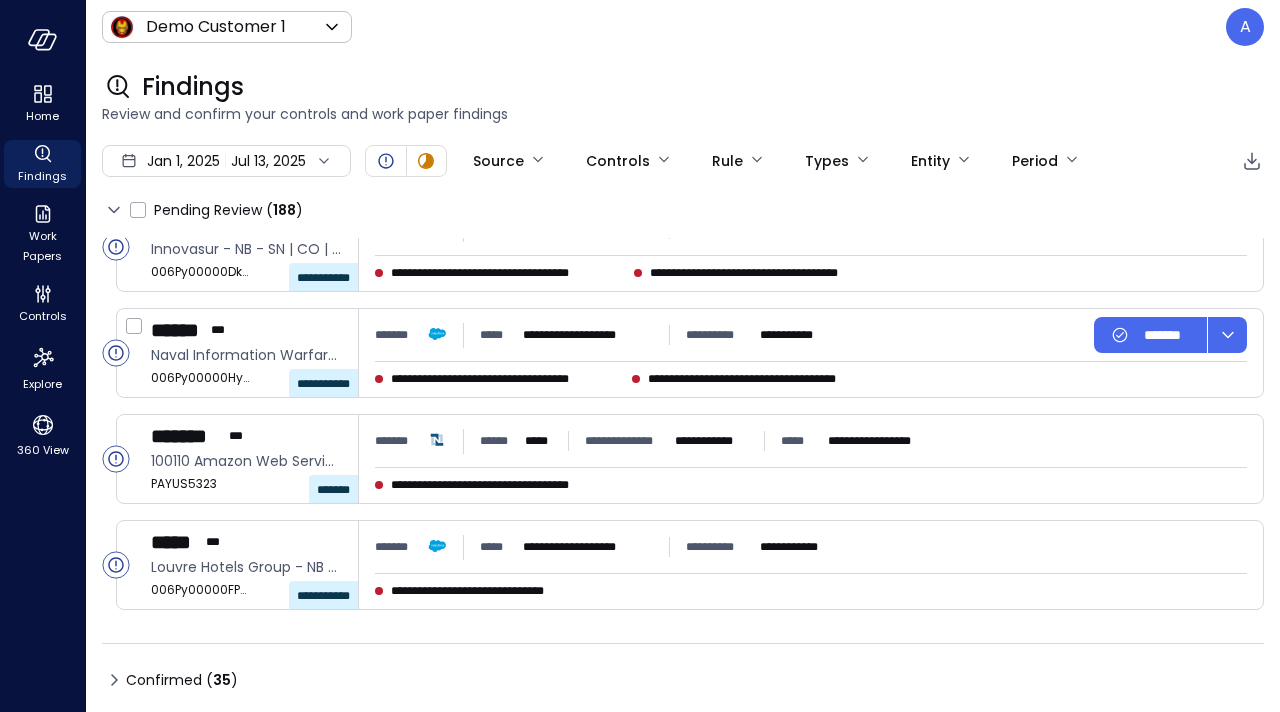 scroll, scrollTop: 0, scrollLeft: 0, axis: both 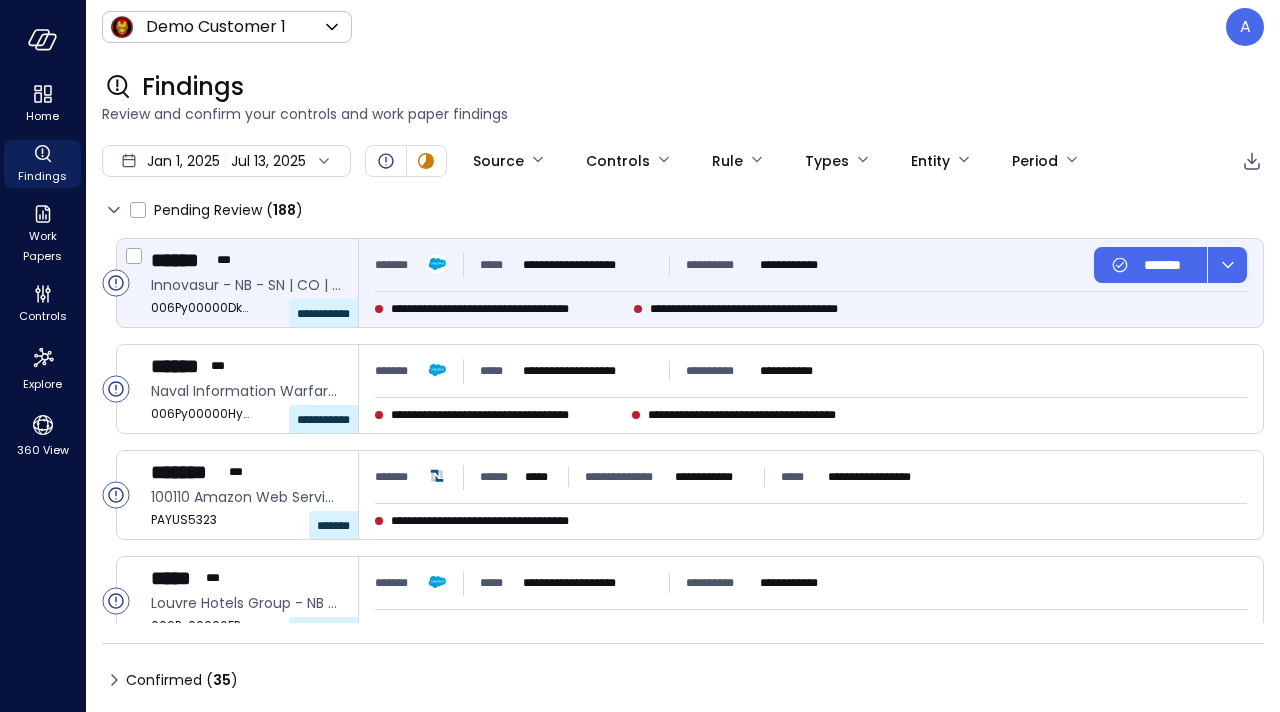 click on "**********" at bounding box center (741, 309) 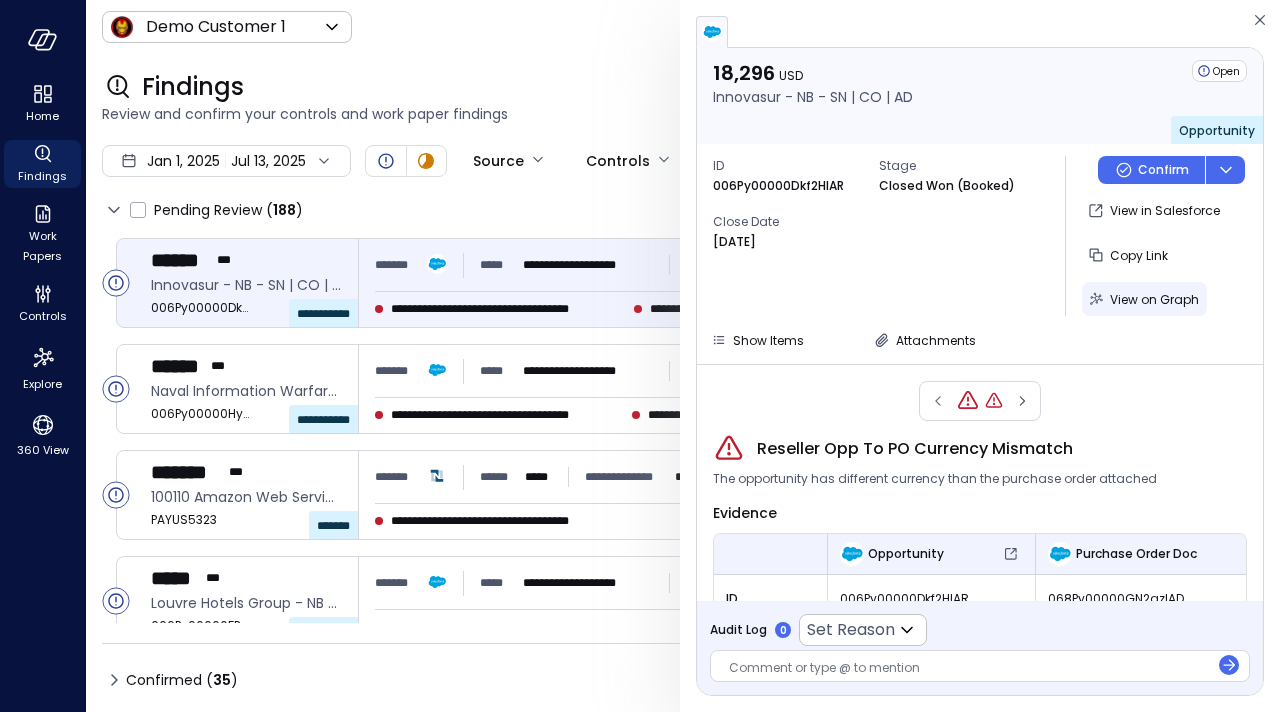 click on "View on Graph" at bounding box center (1144, 299) 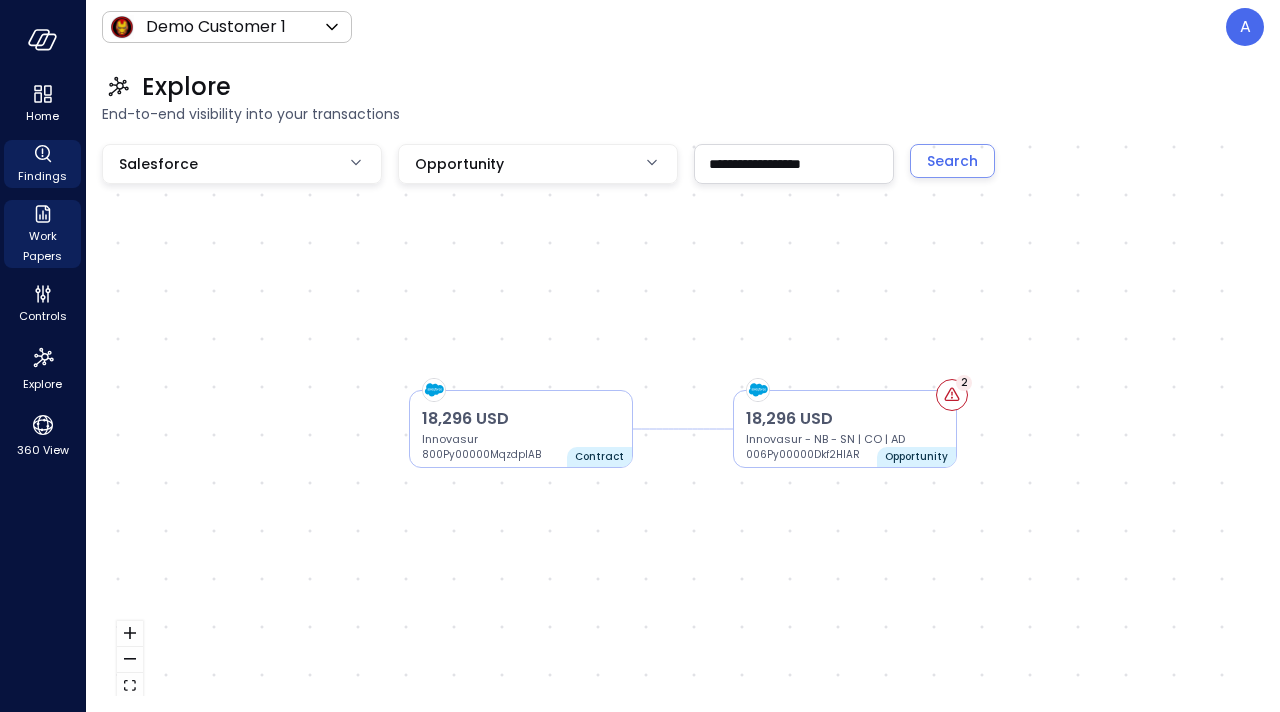 click on "Work Papers" at bounding box center (42, 246) 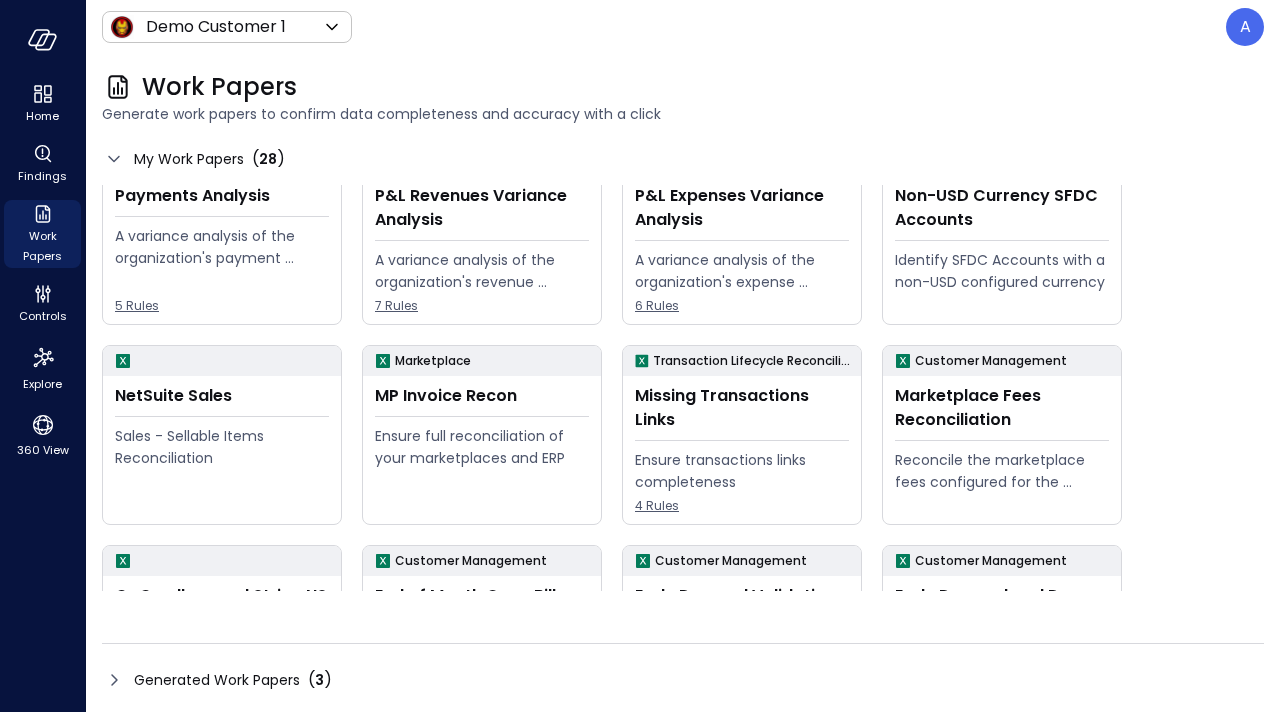 scroll, scrollTop: 330, scrollLeft: 0, axis: vertical 